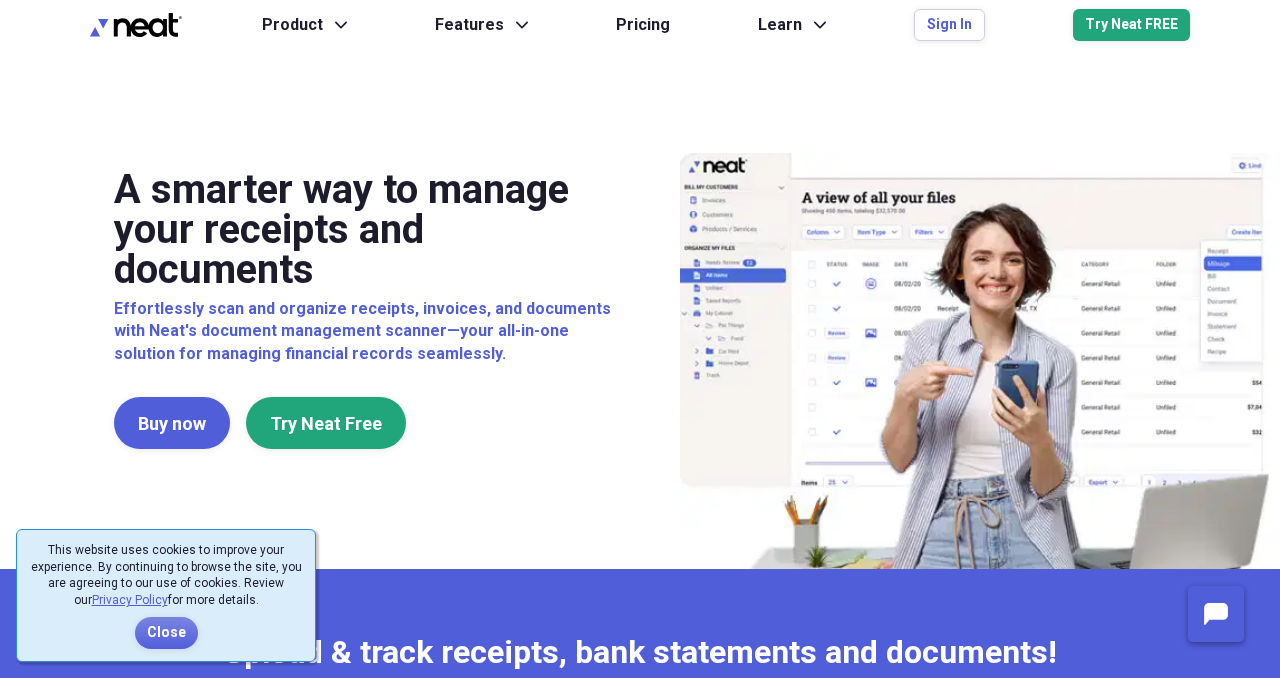 scroll, scrollTop: 0, scrollLeft: 0, axis: both 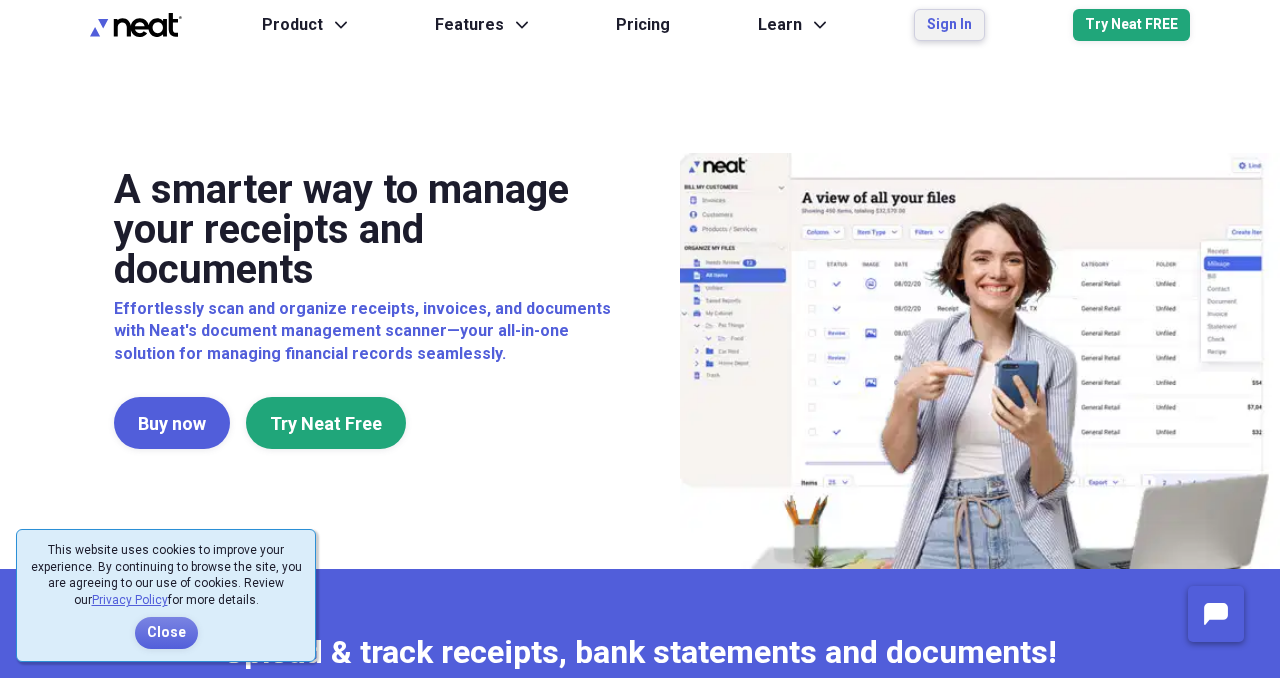 click on "Sign In" at bounding box center (949, 25) 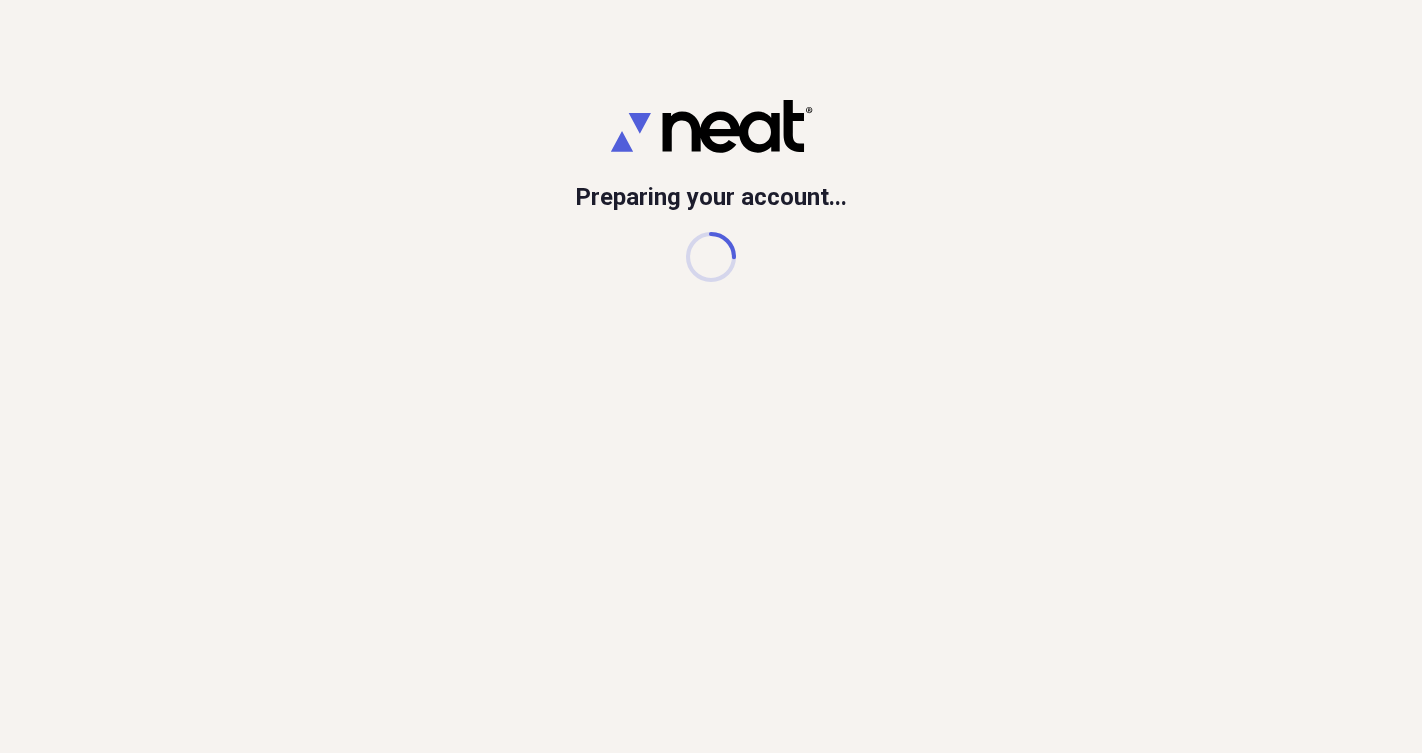 scroll, scrollTop: 0, scrollLeft: 0, axis: both 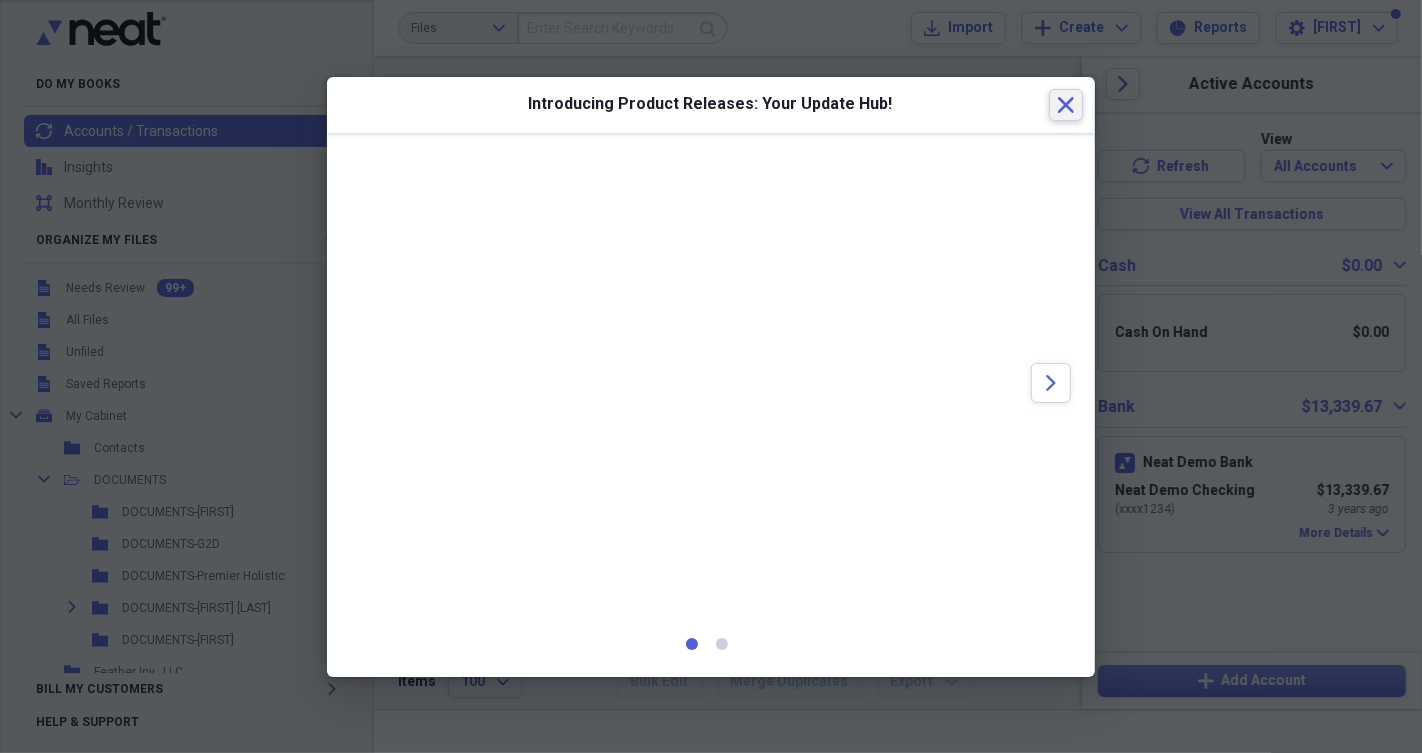 click on "Close" 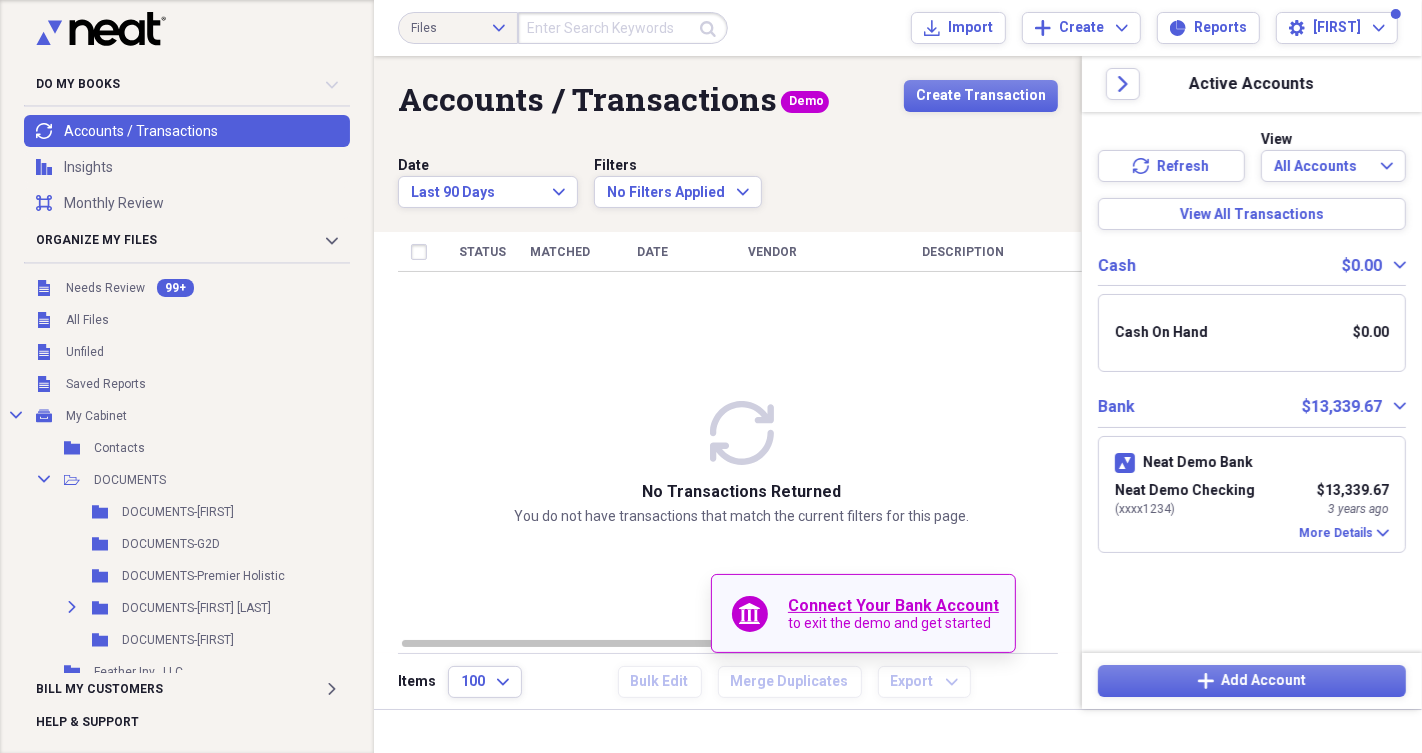 click at bounding box center [623, 28] 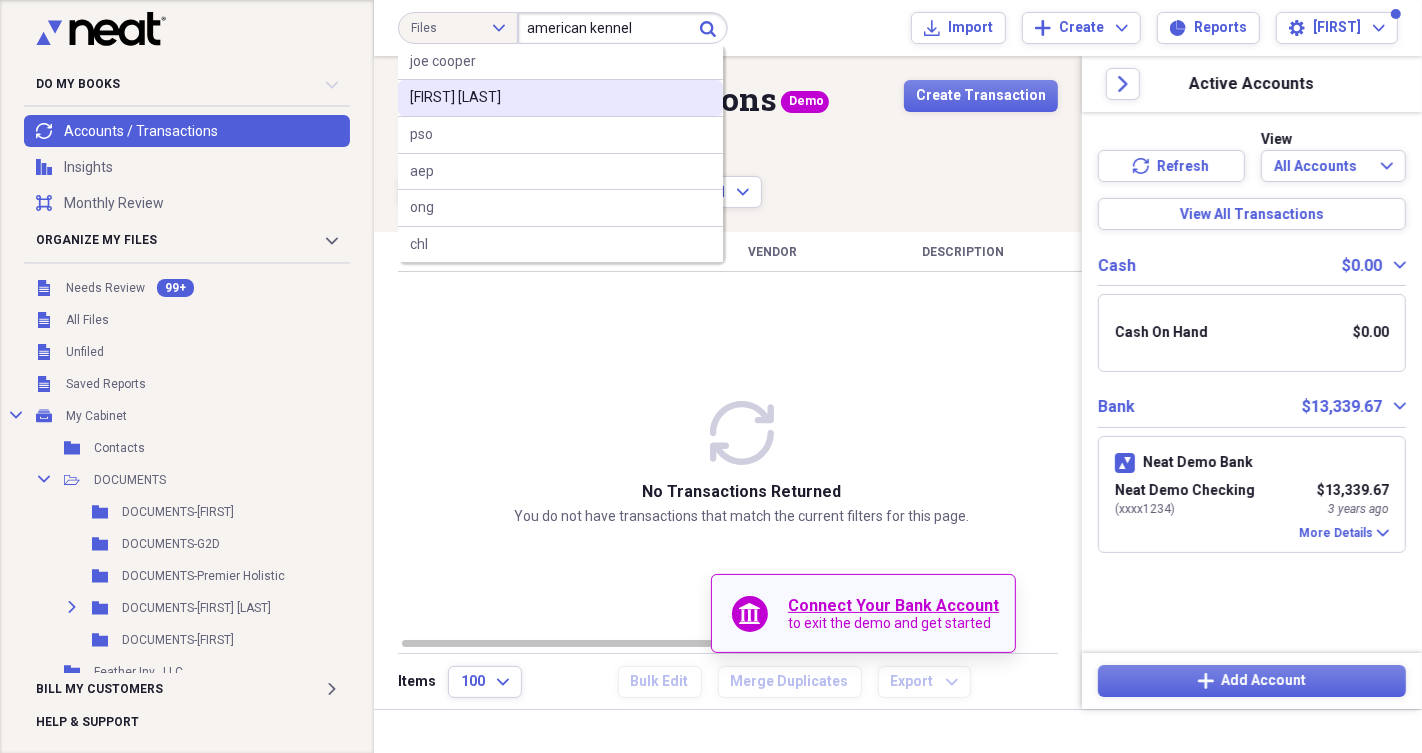 type on "american kennel" 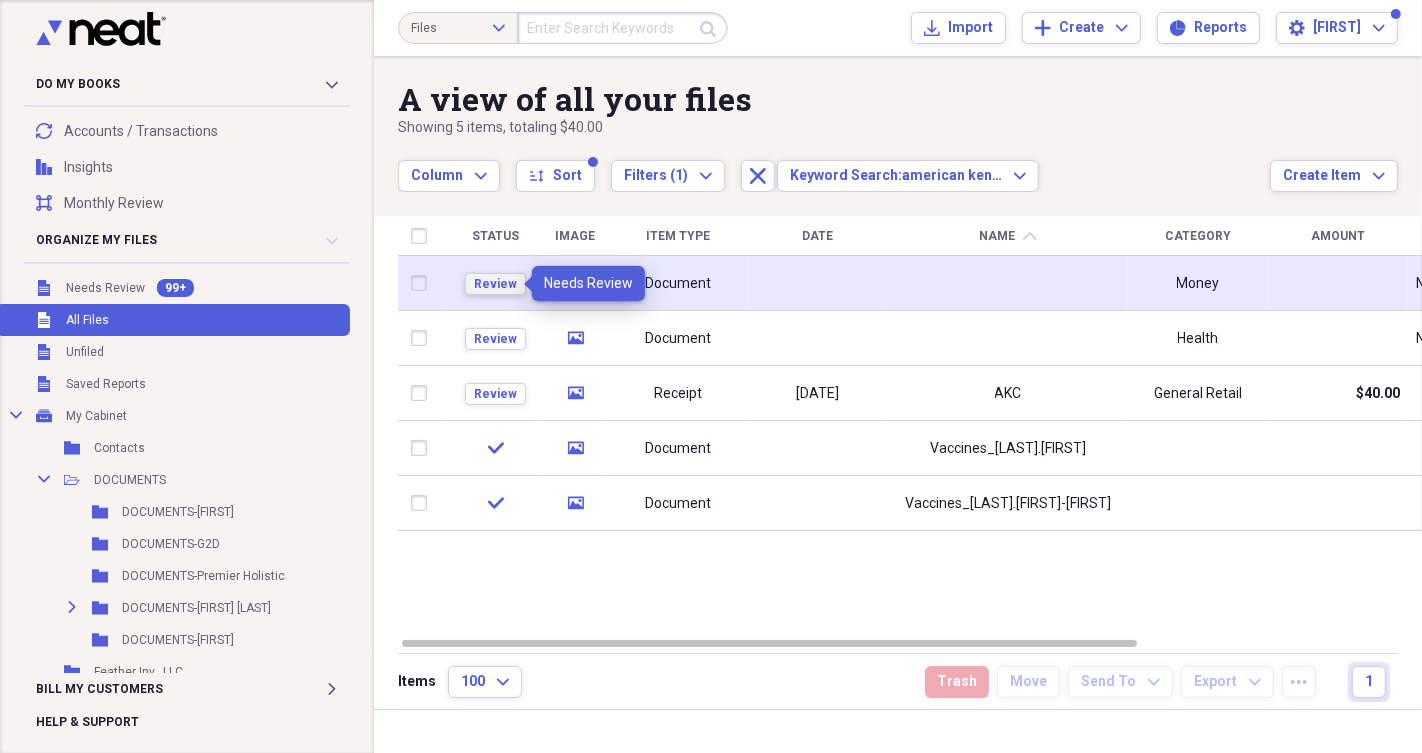 click on "Review" at bounding box center (495, 284) 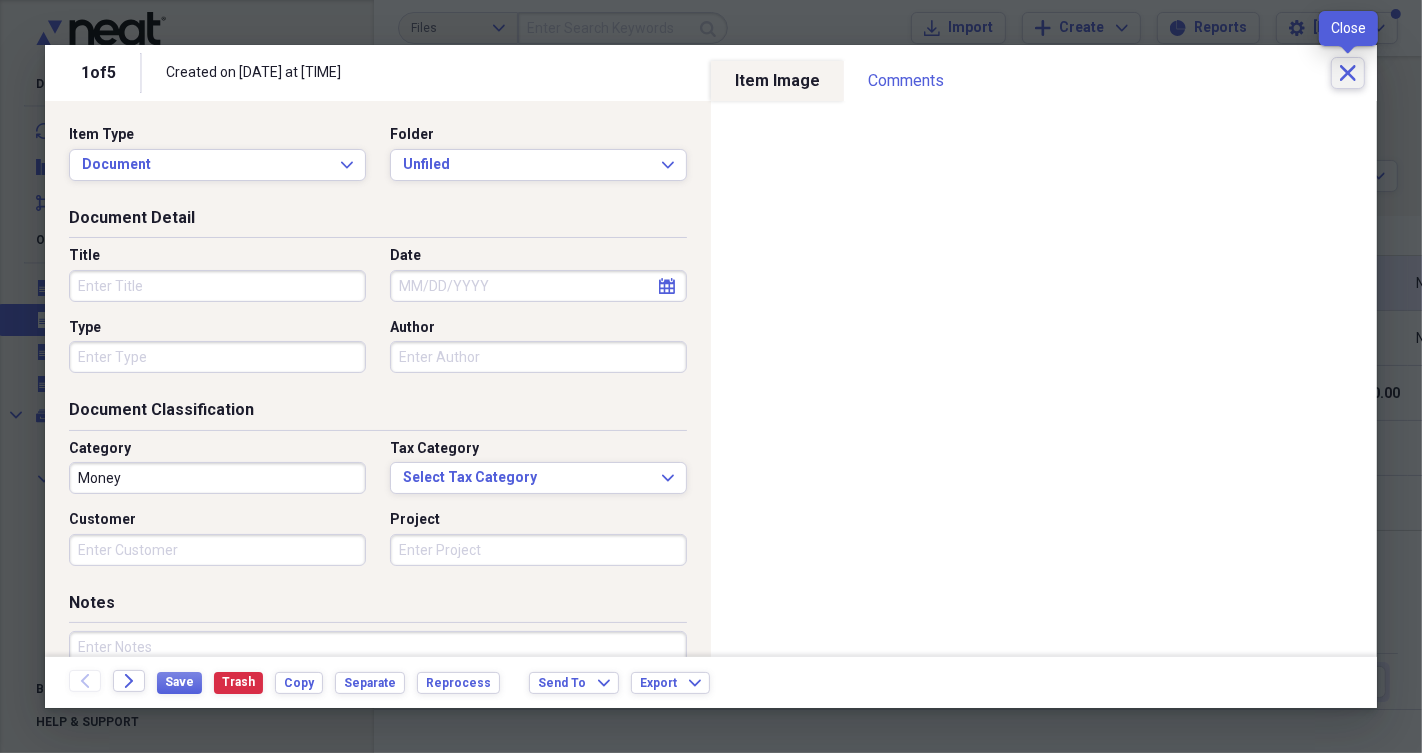 click 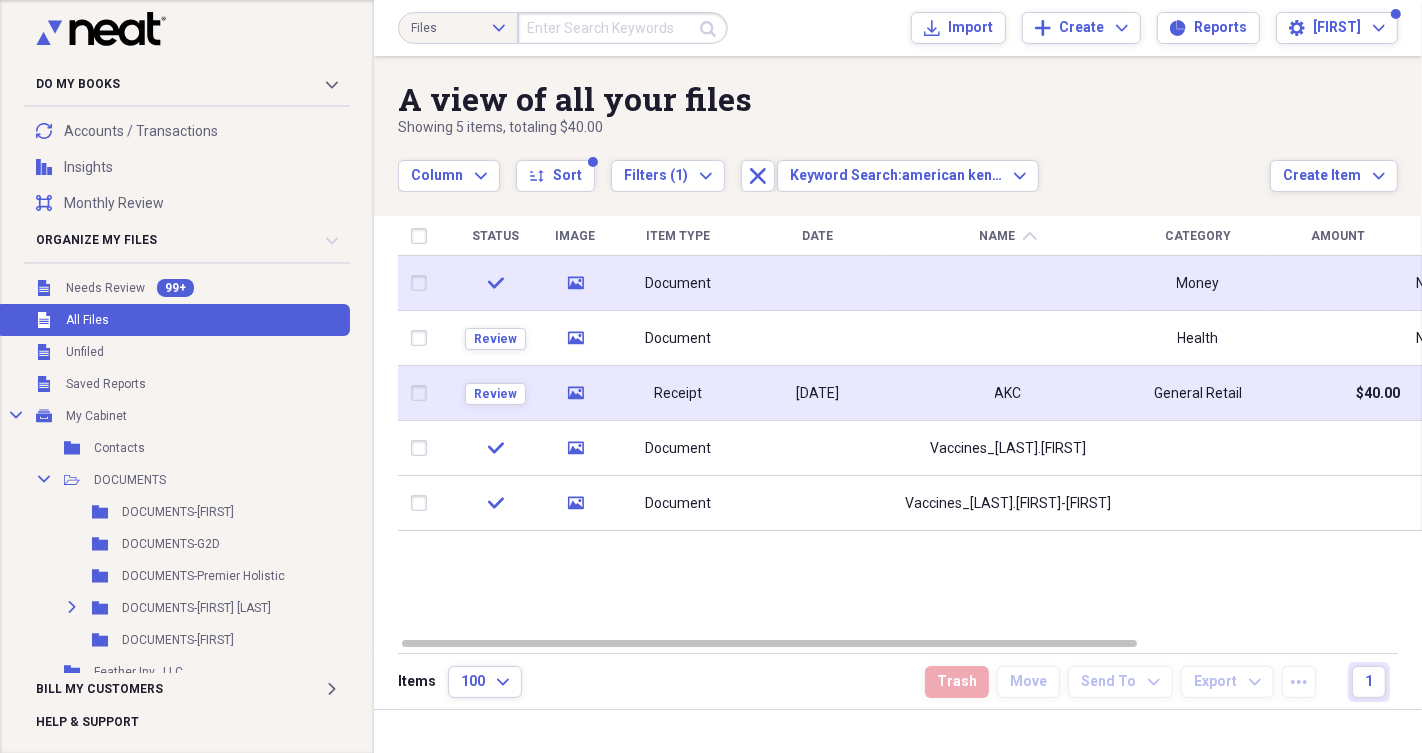 click on "Receipt" at bounding box center [678, 393] 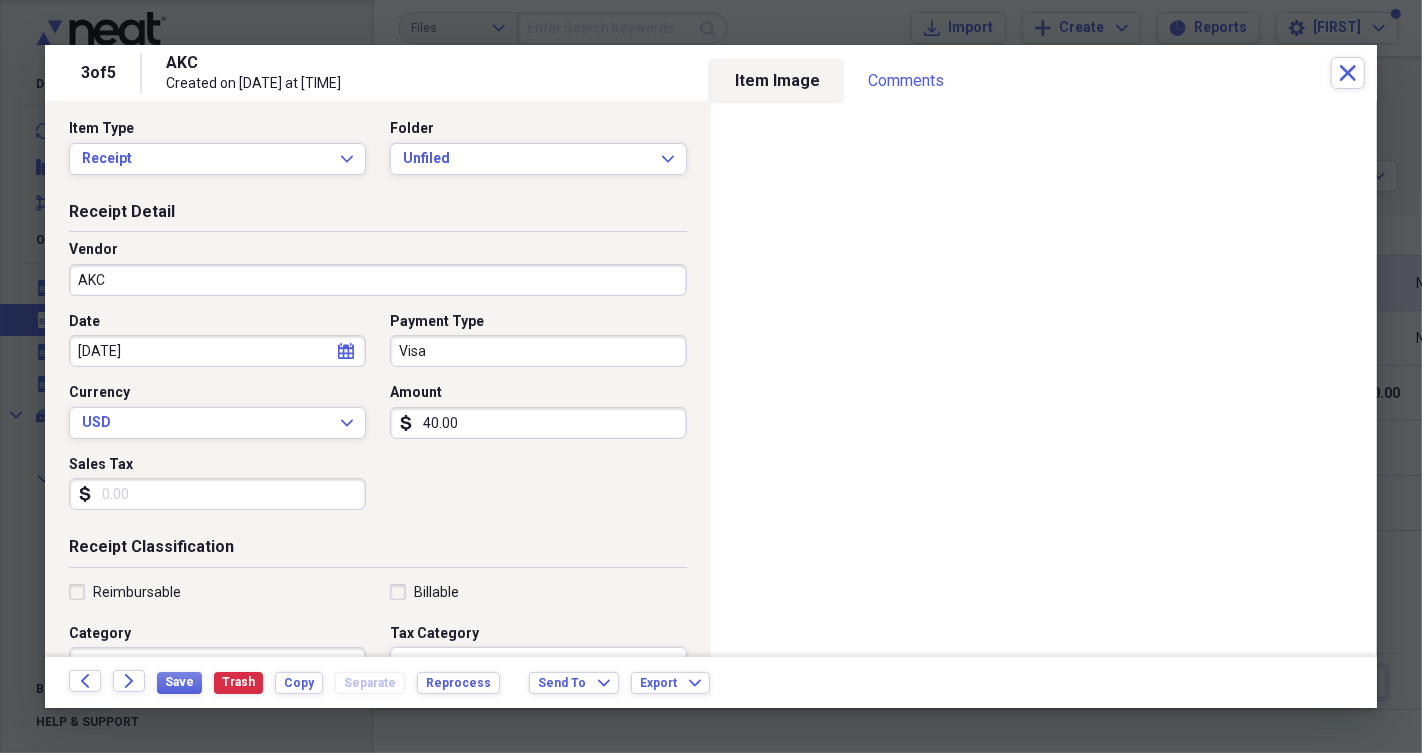 scroll, scrollTop: 7, scrollLeft: 0, axis: vertical 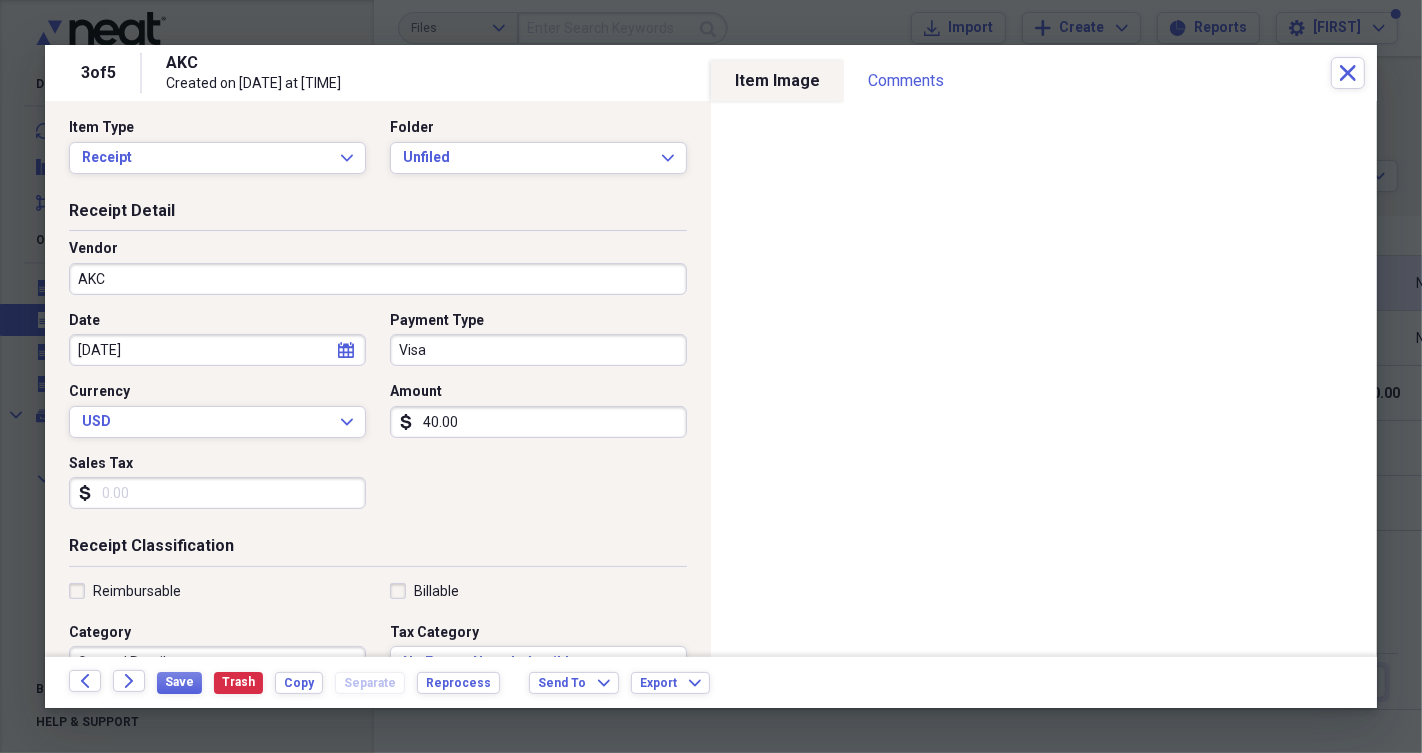 click at bounding box center (711, 376) 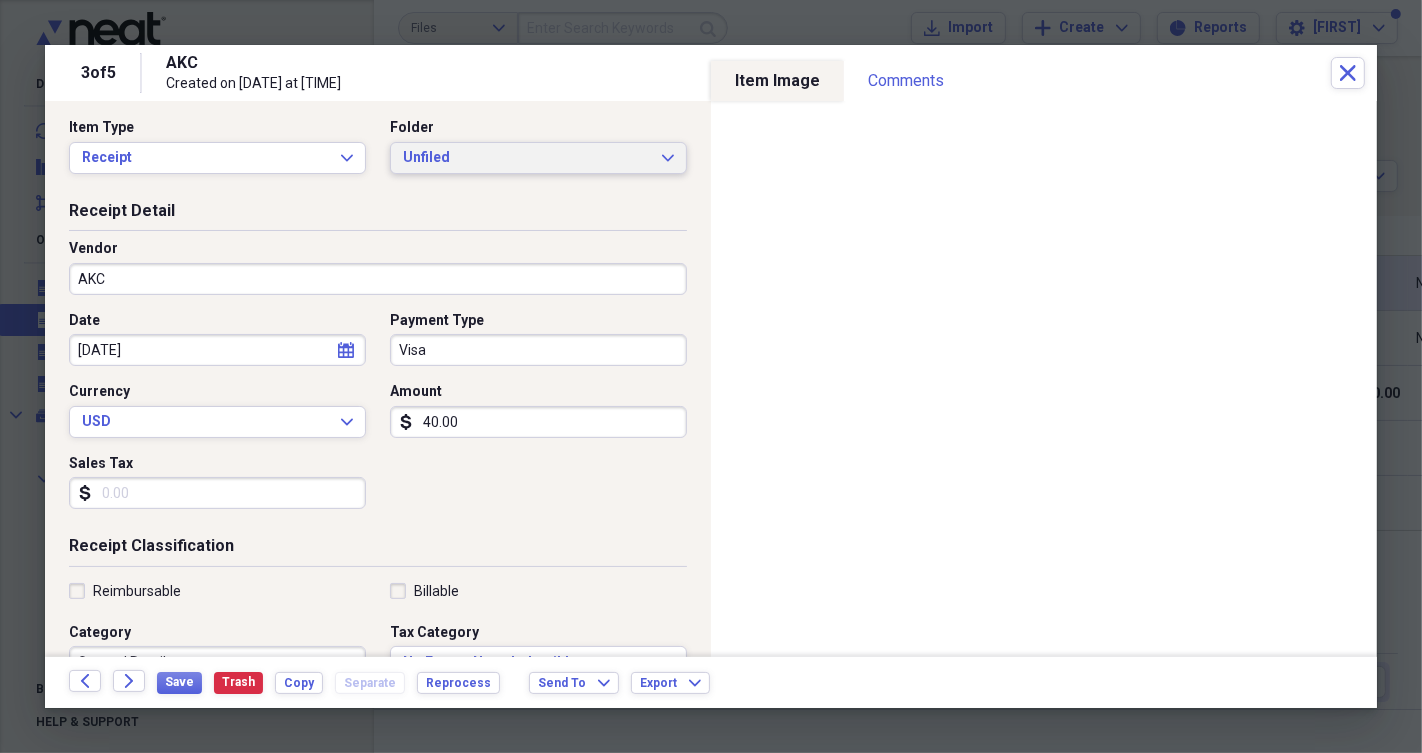 click on "Unfiled" at bounding box center [526, 158] 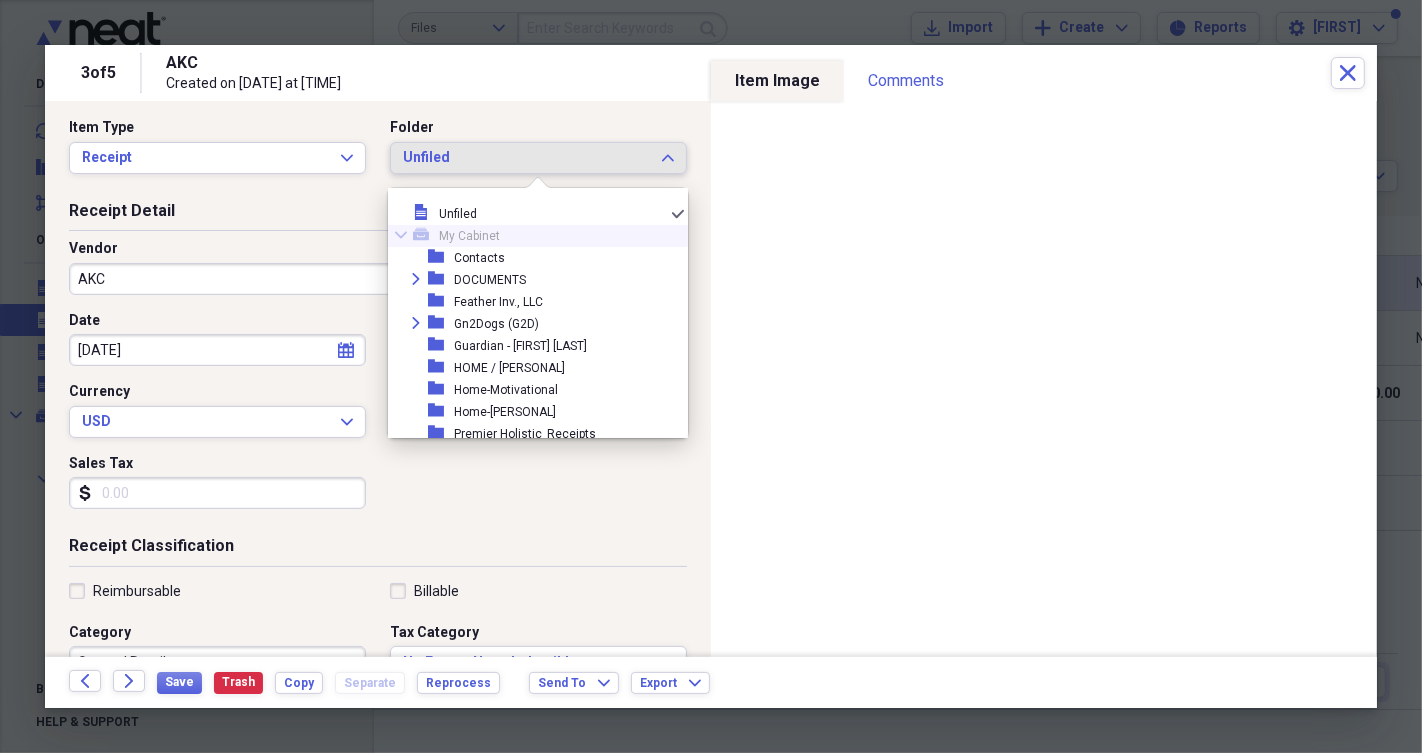 click 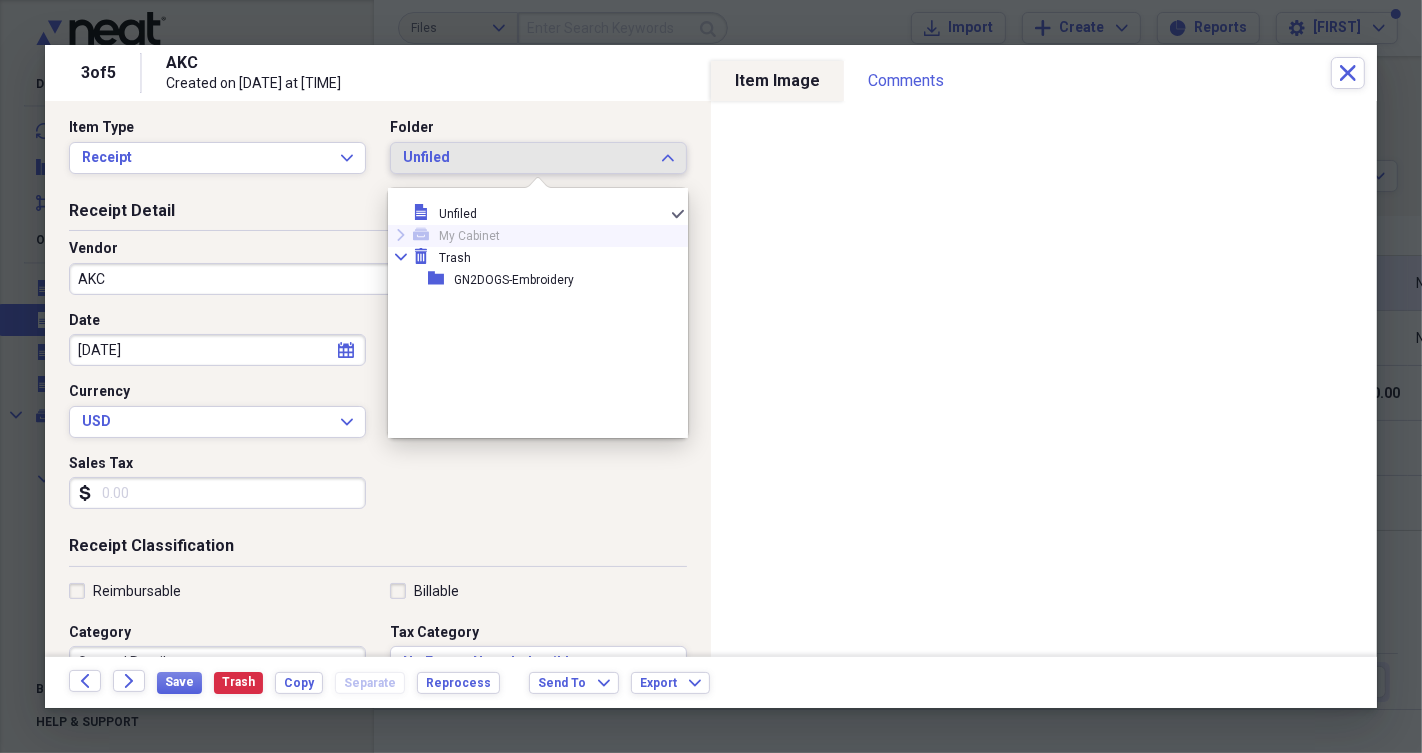 click 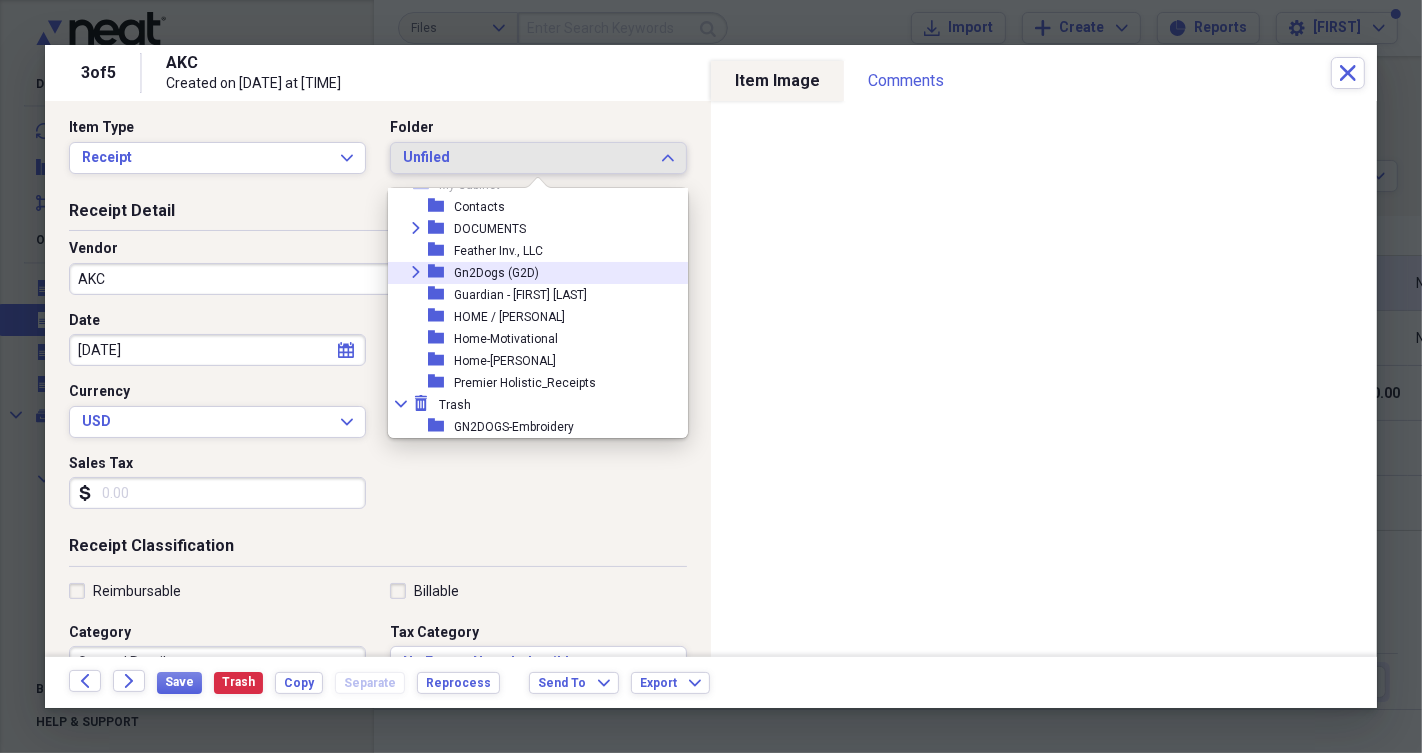 scroll, scrollTop: 50, scrollLeft: 0, axis: vertical 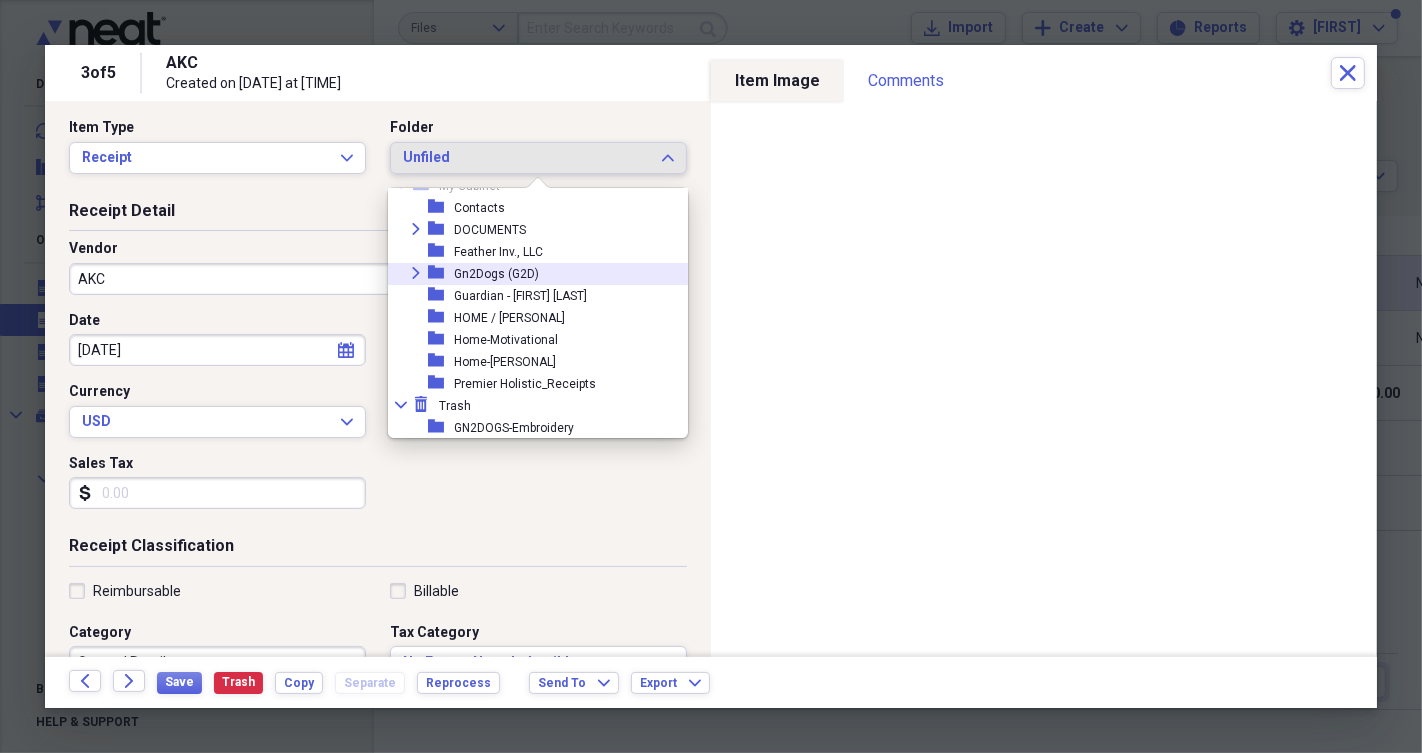click on "Gn2Dogs (G2D)" at bounding box center (496, 274) 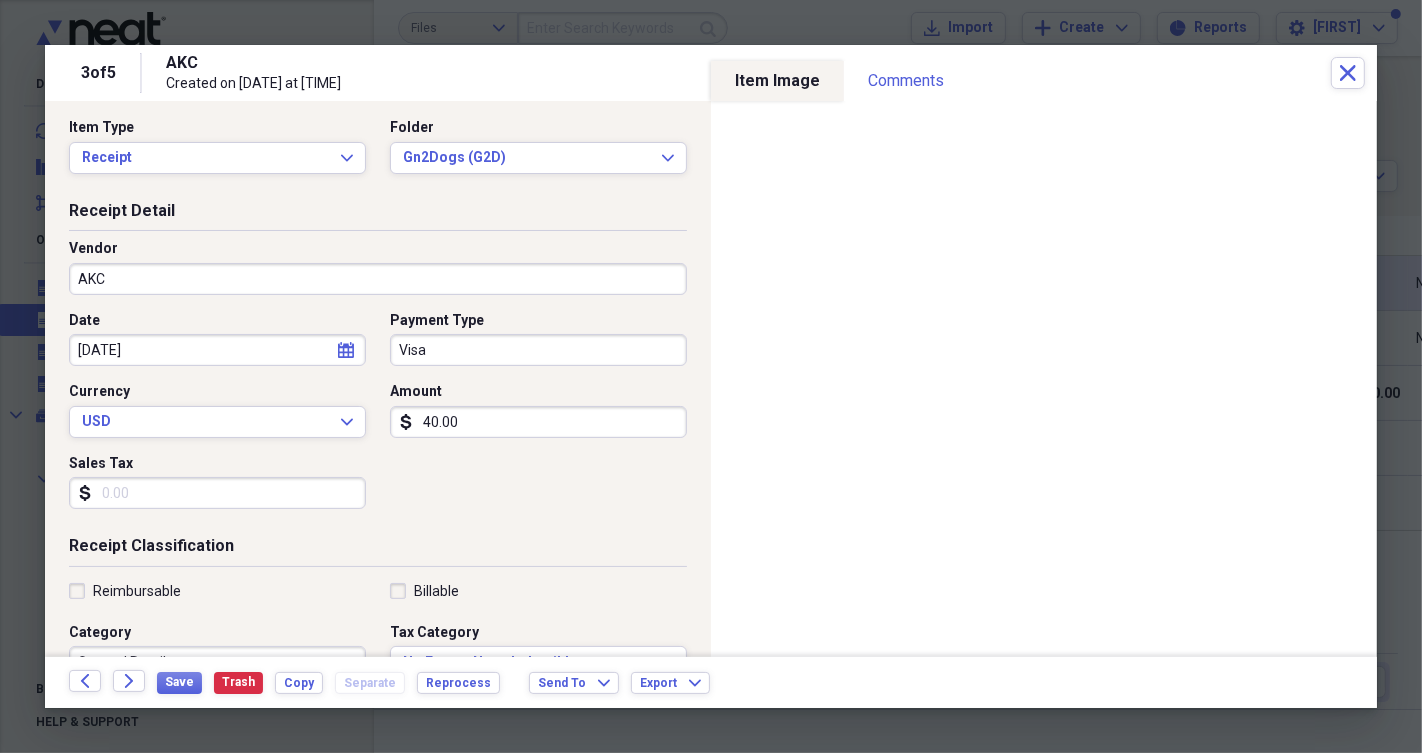 click on "AKC" at bounding box center [378, 279] 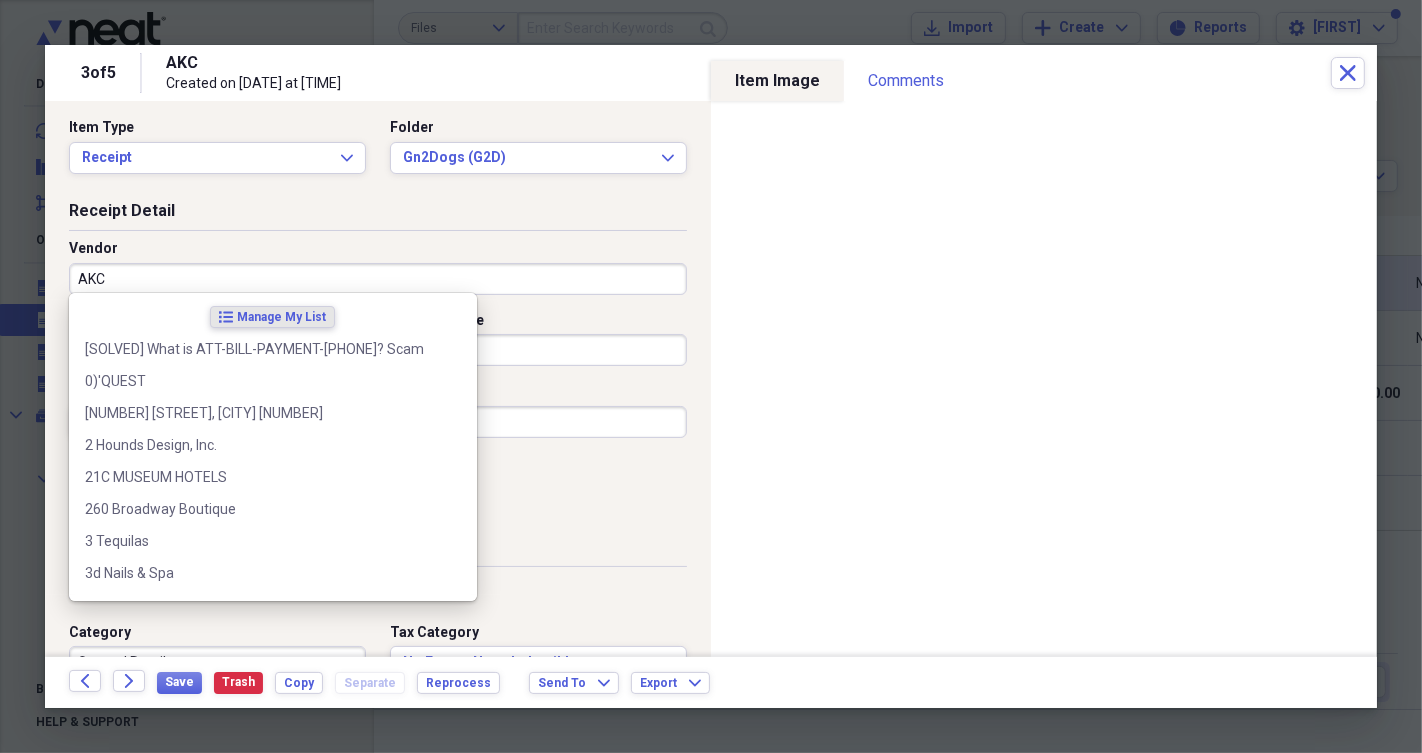 click on "AKC" at bounding box center (378, 279) 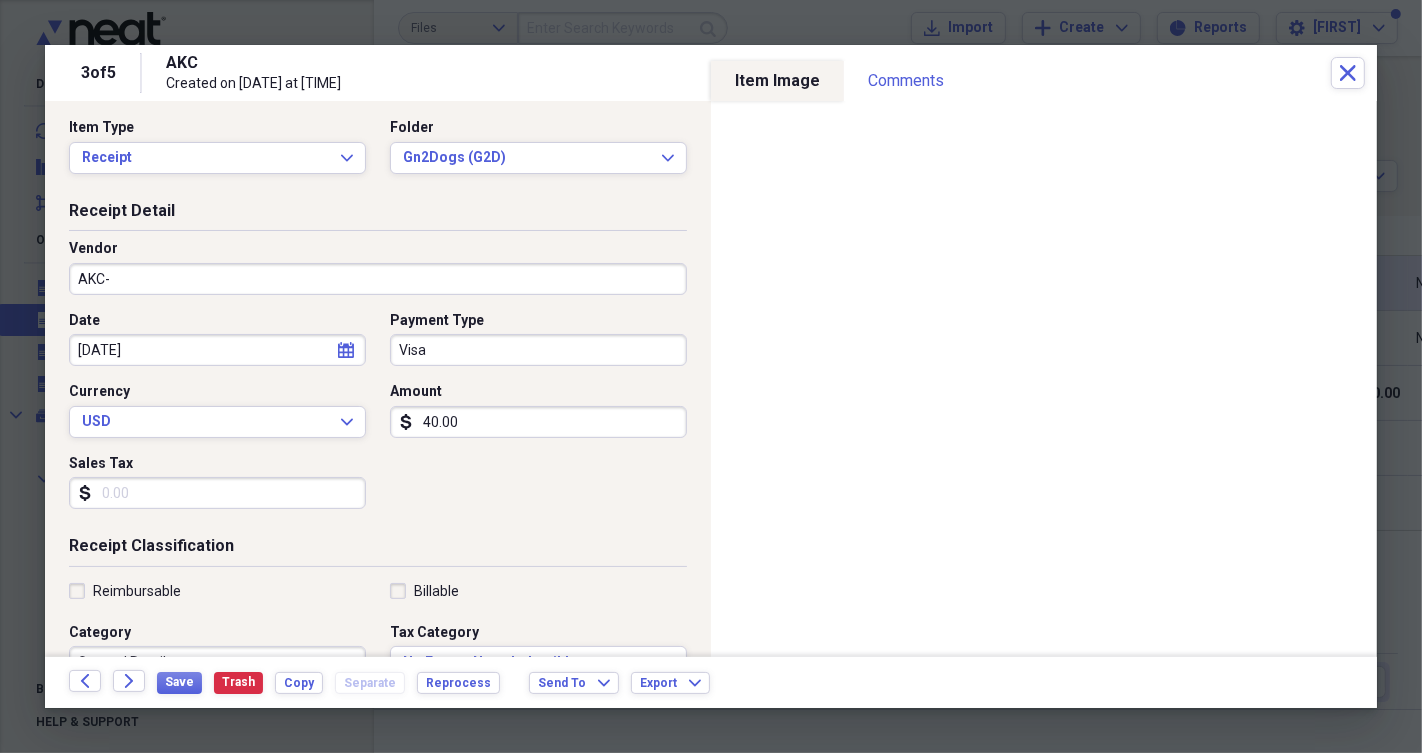 type on "AKC" 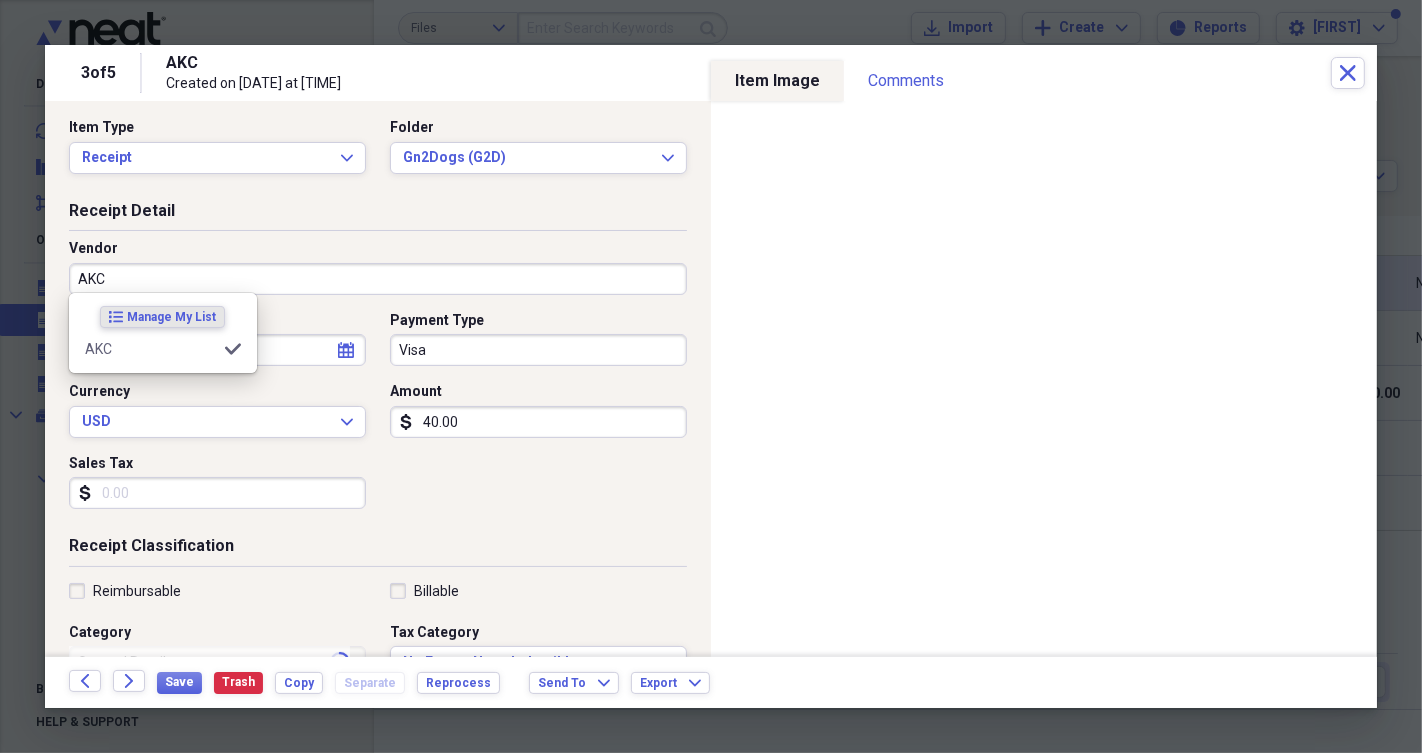 type on "COGS-Shipping&Handling" 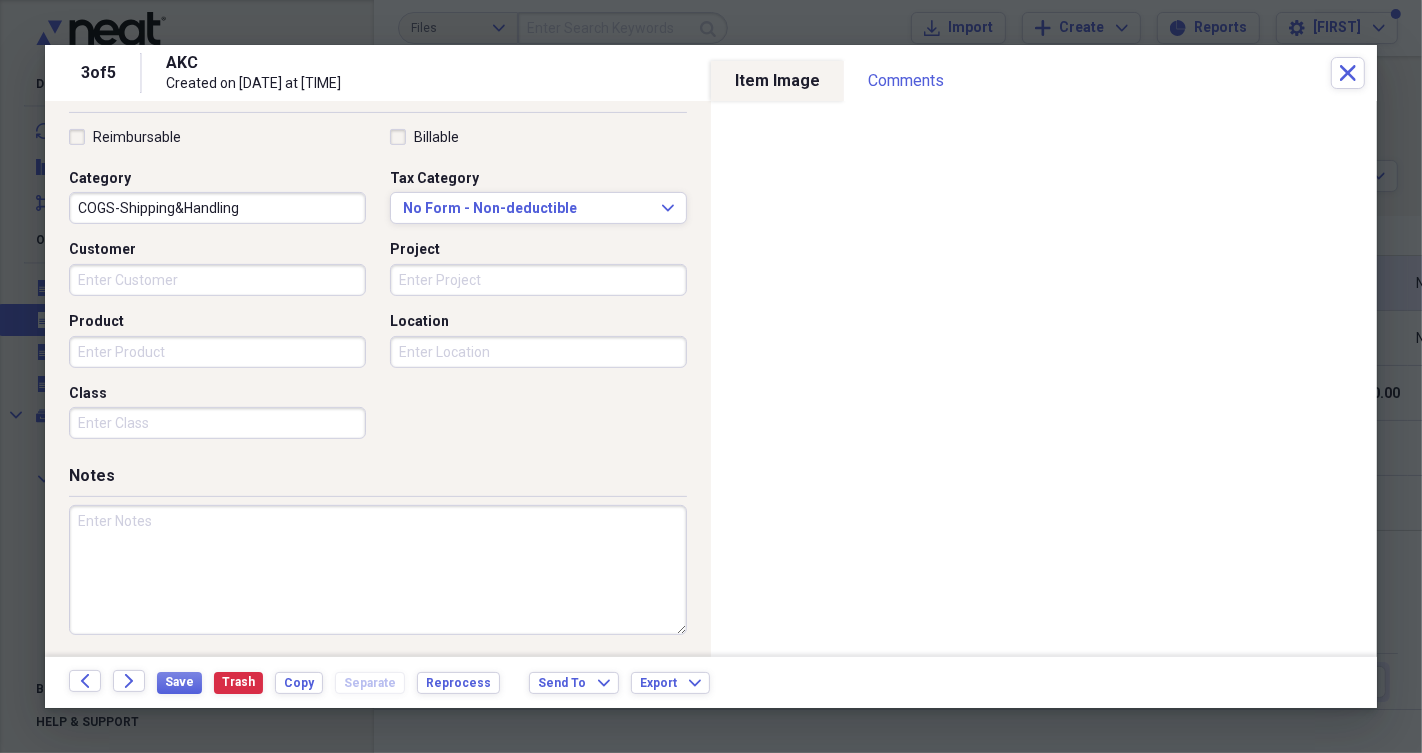 scroll, scrollTop: 459, scrollLeft: 0, axis: vertical 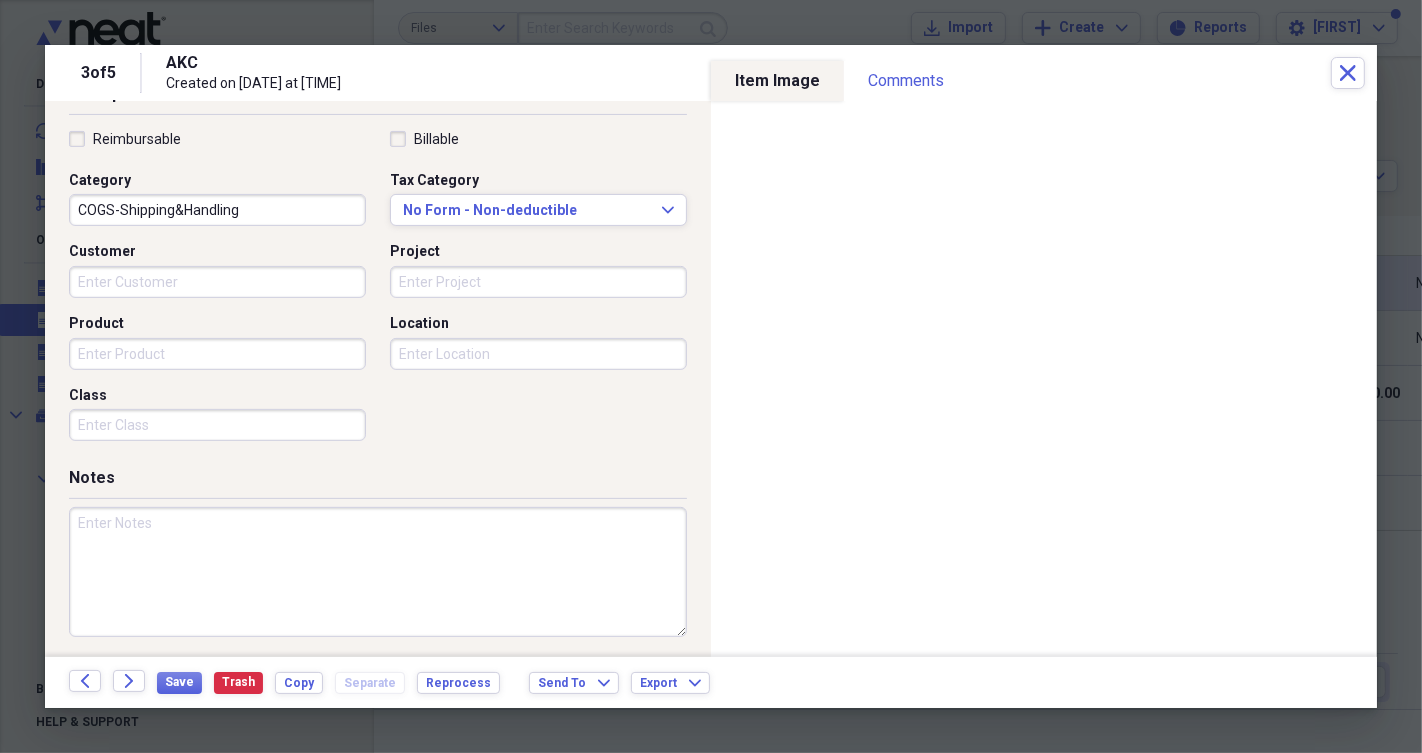 click at bounding box center [378, 572] 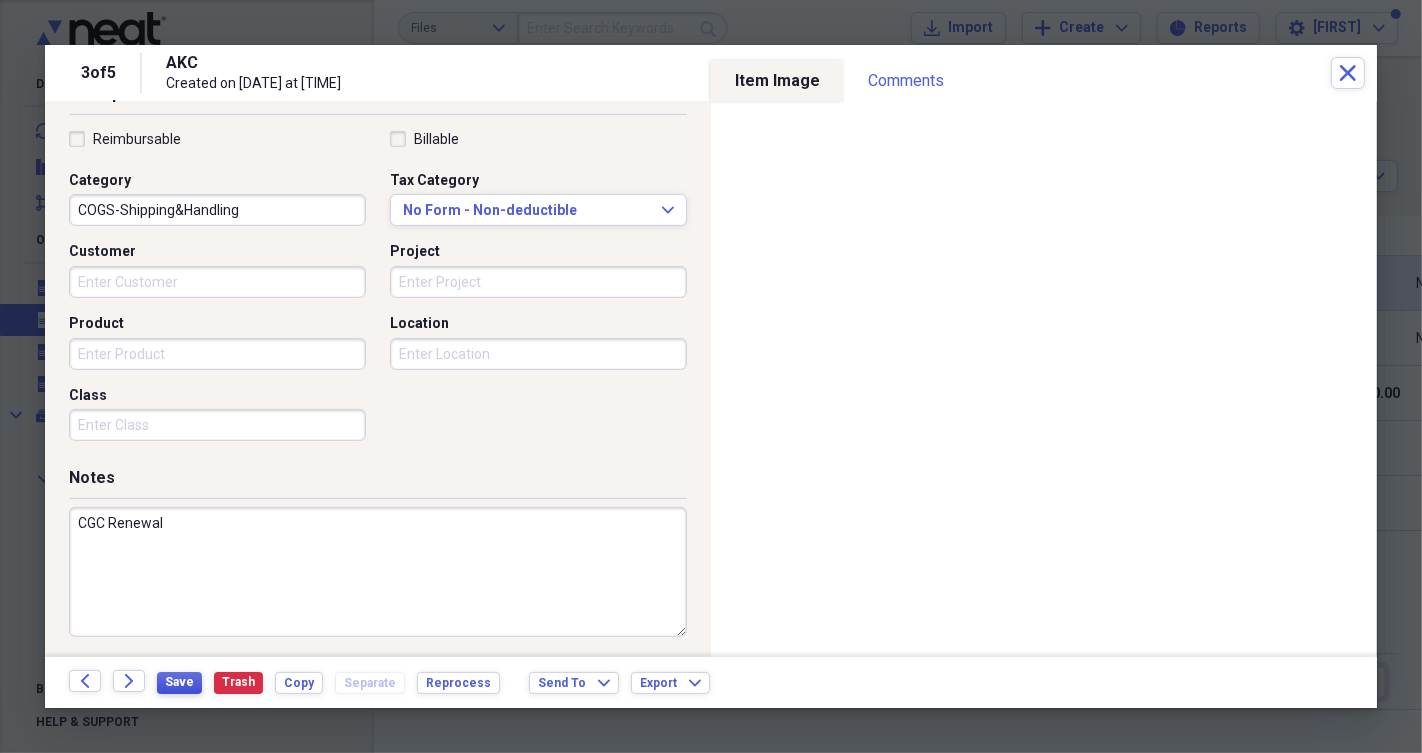 type on "CGC Renewal" 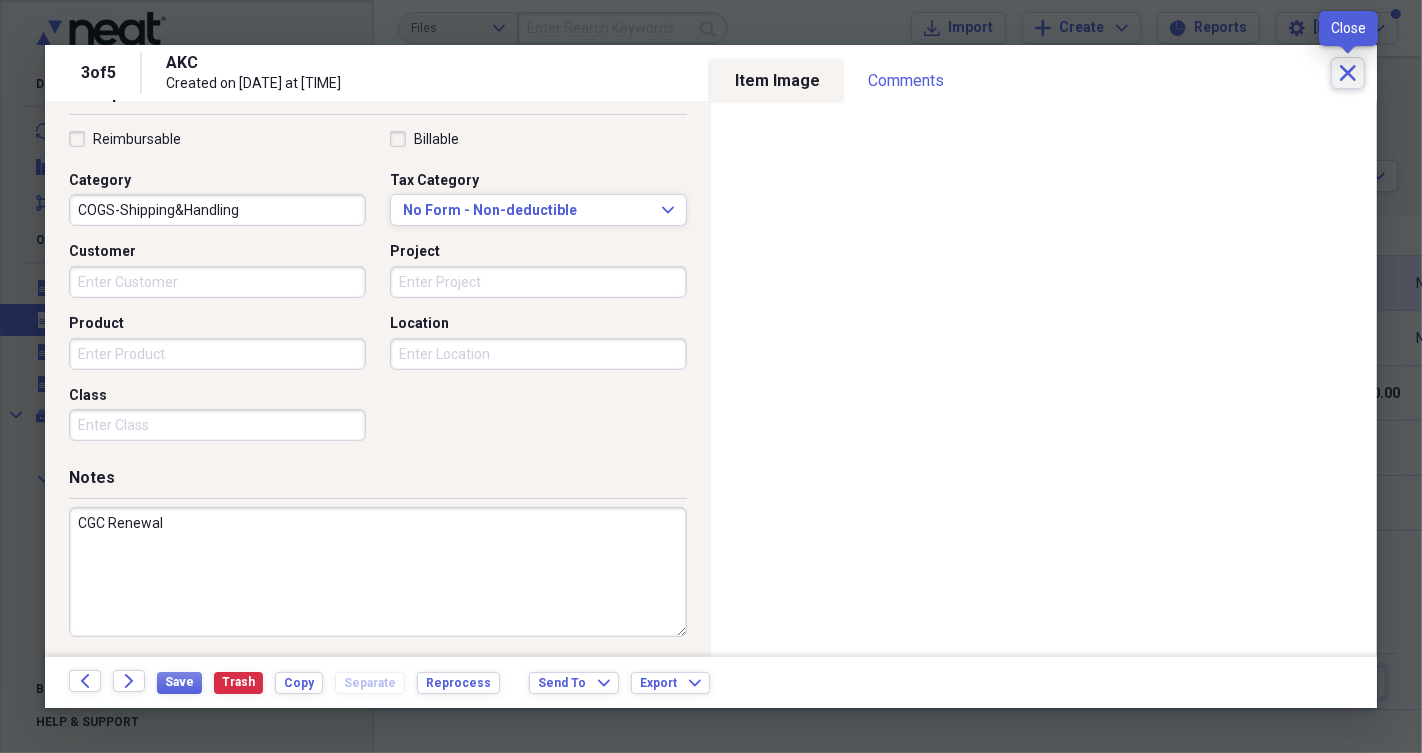click 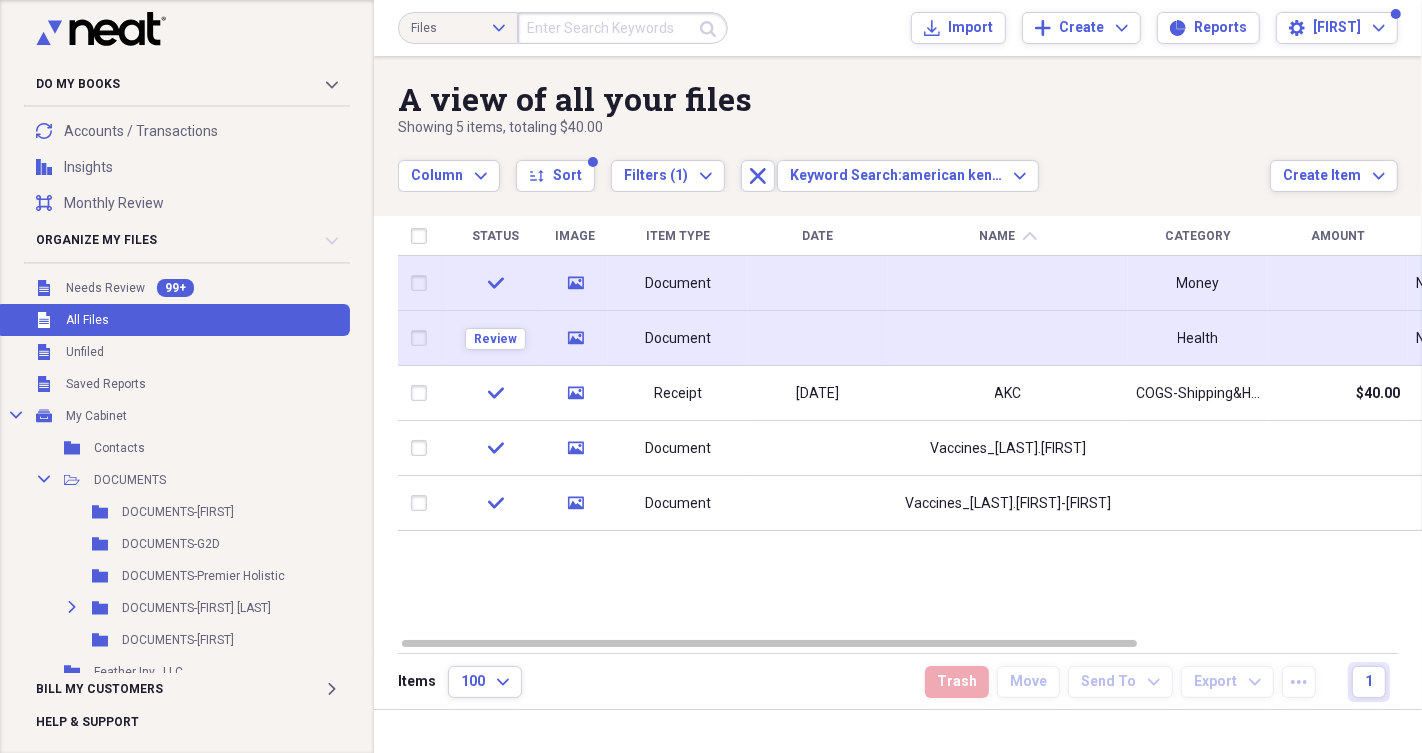click on "Document" at bounding box center [678, 338] 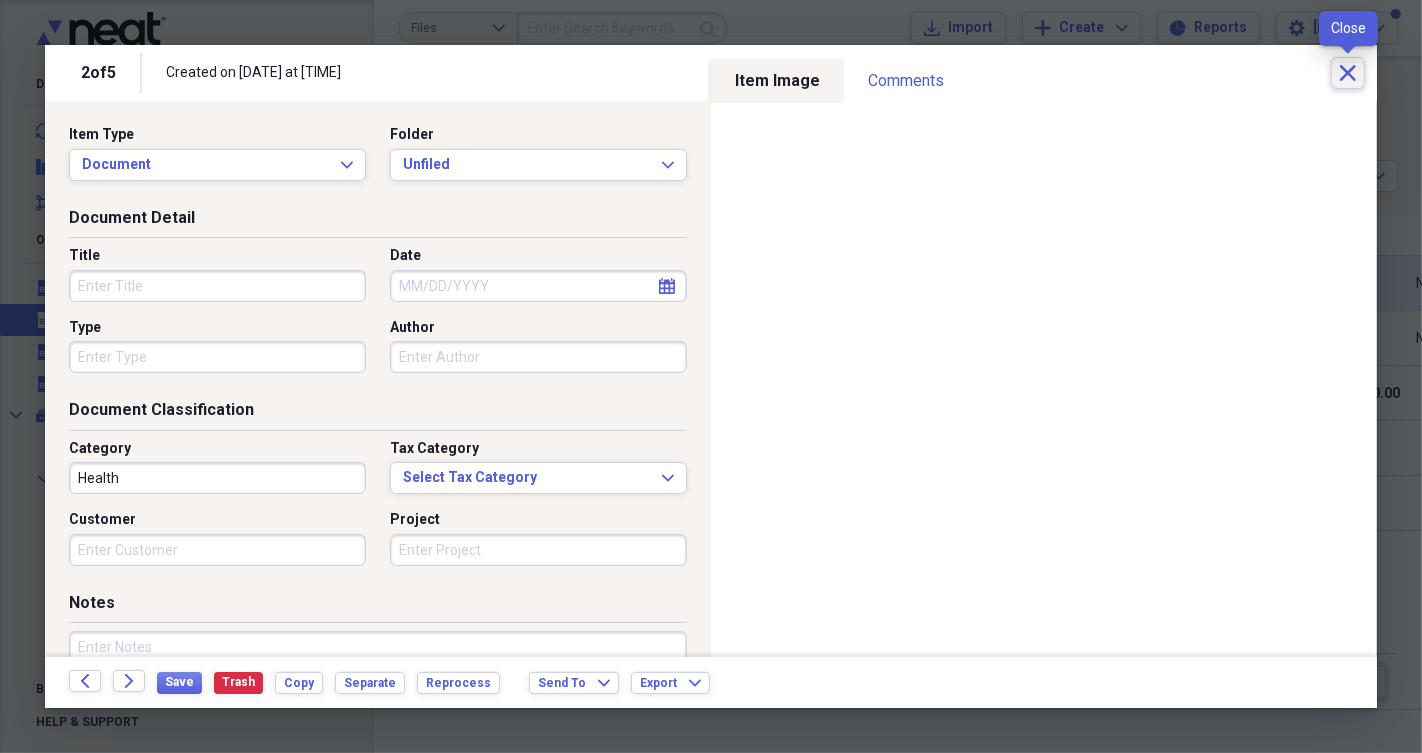 click on "Close" 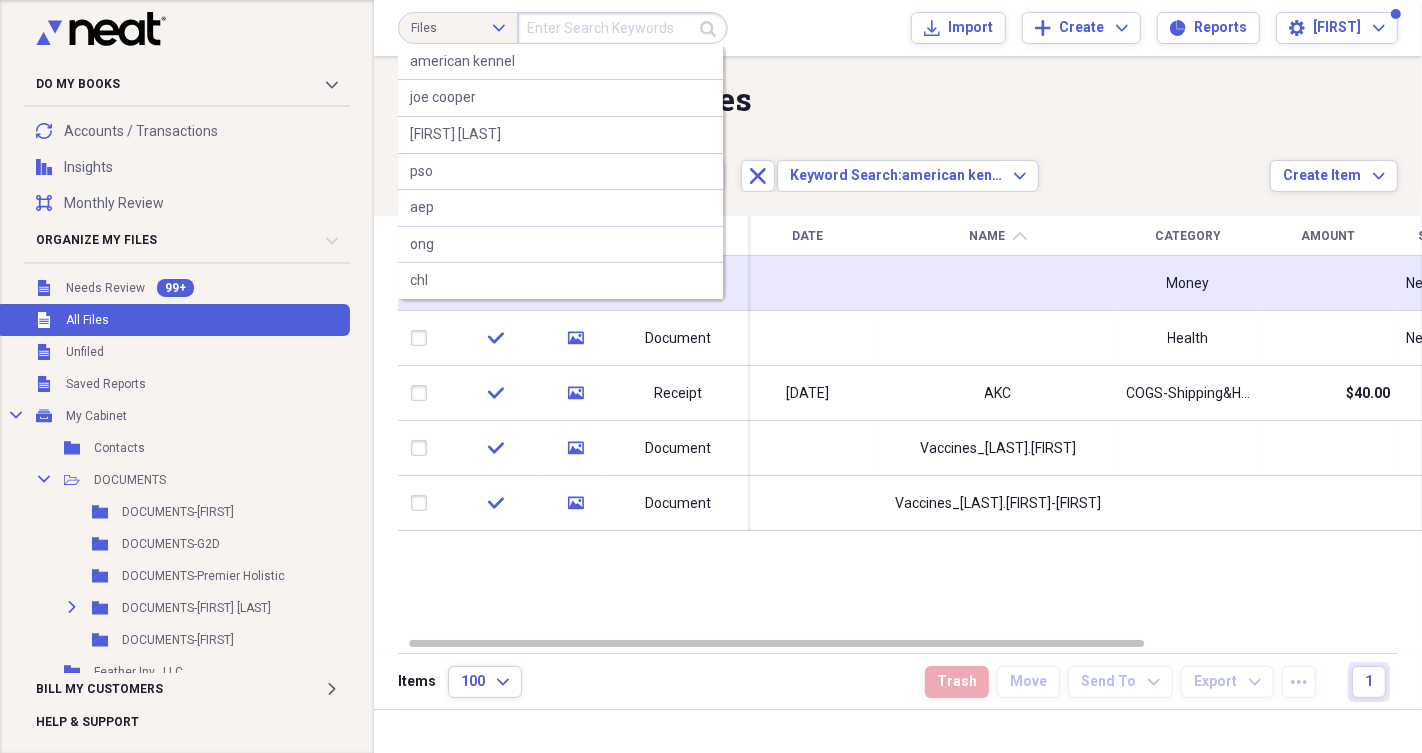 click at bounding box center [623, 28] 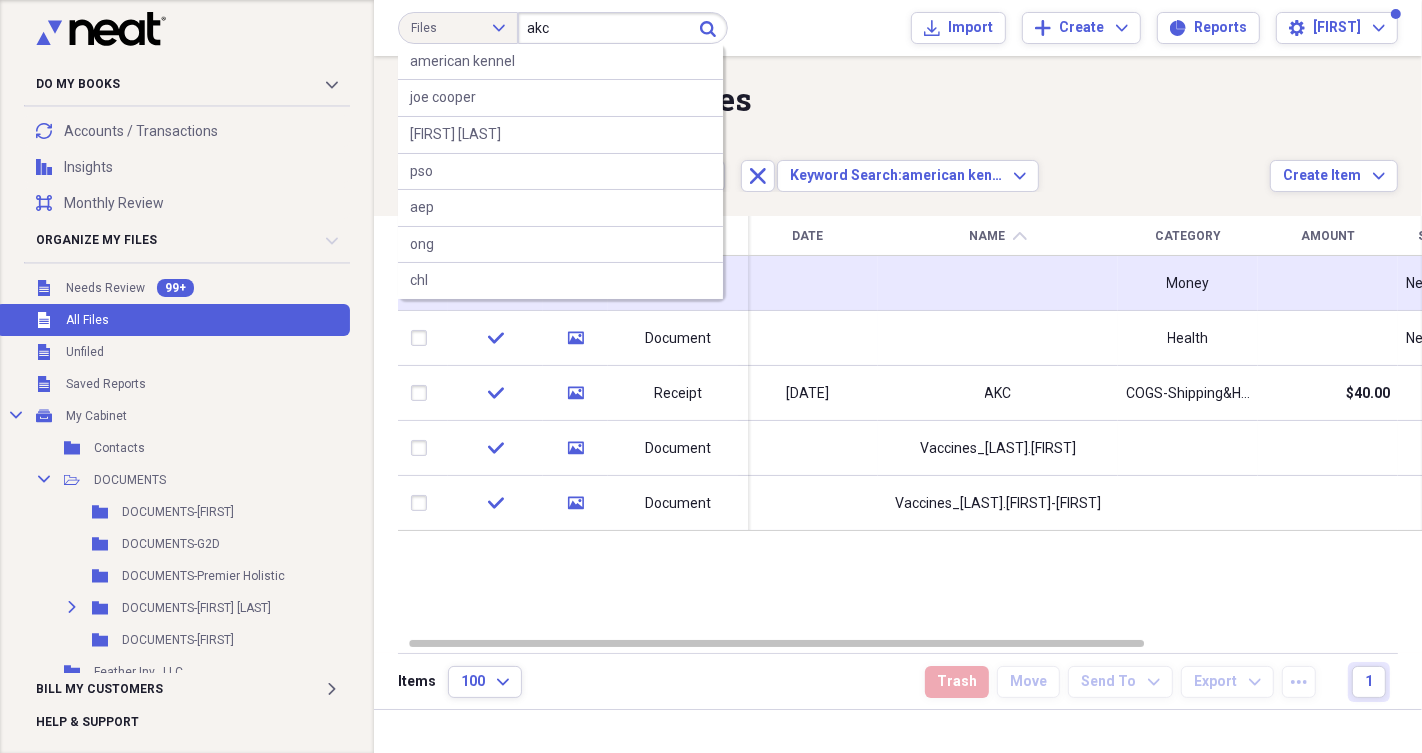 type on "akc" 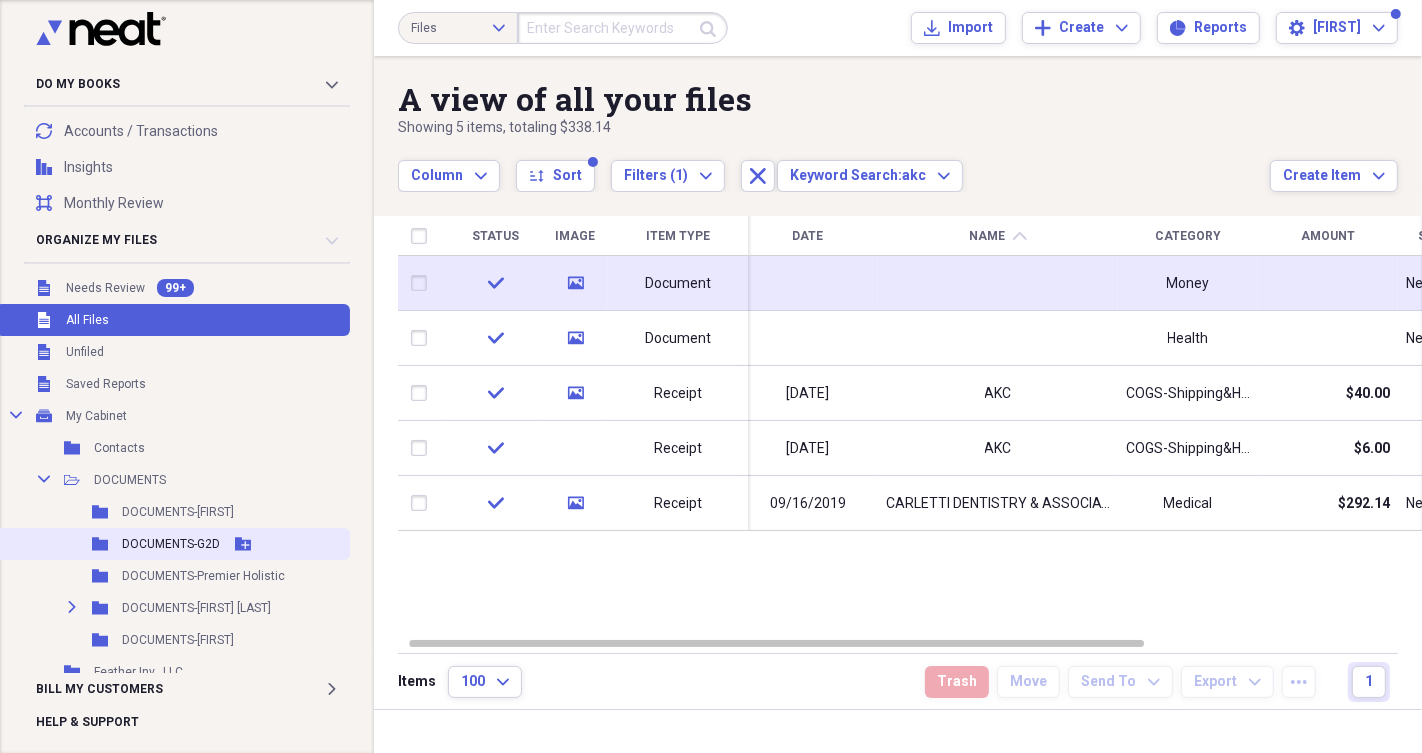 click on "DOCUMENTS-G2D" at bounding box center [171, 544] 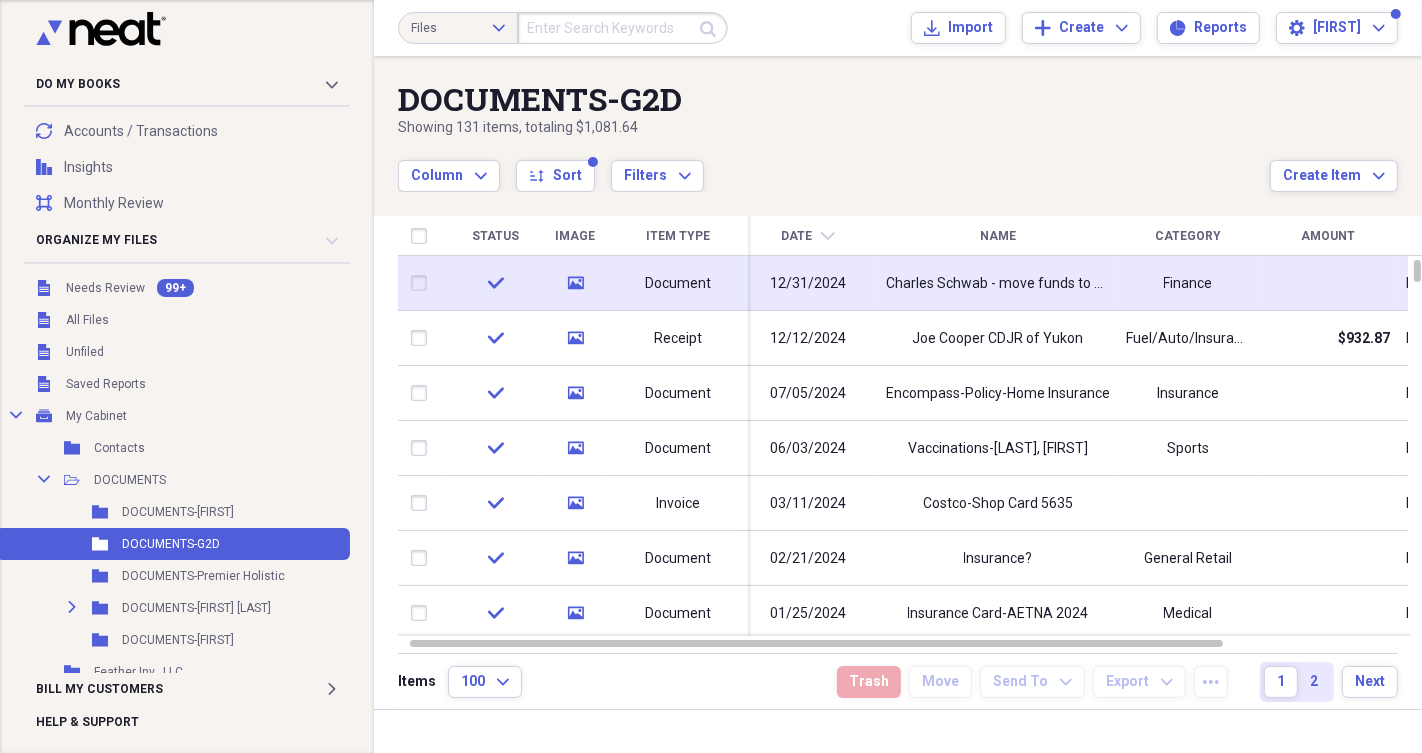 click at bounding box center (623, 28) 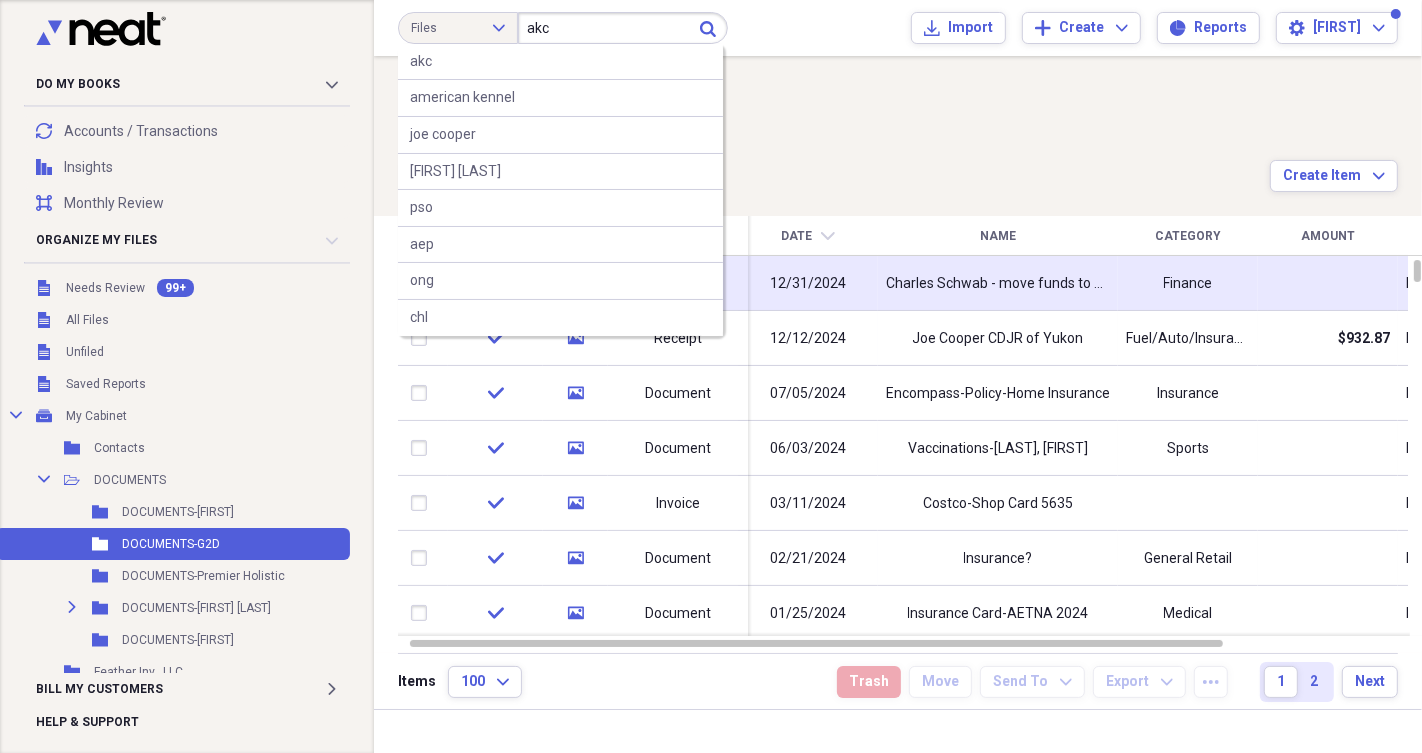 type on "akc" 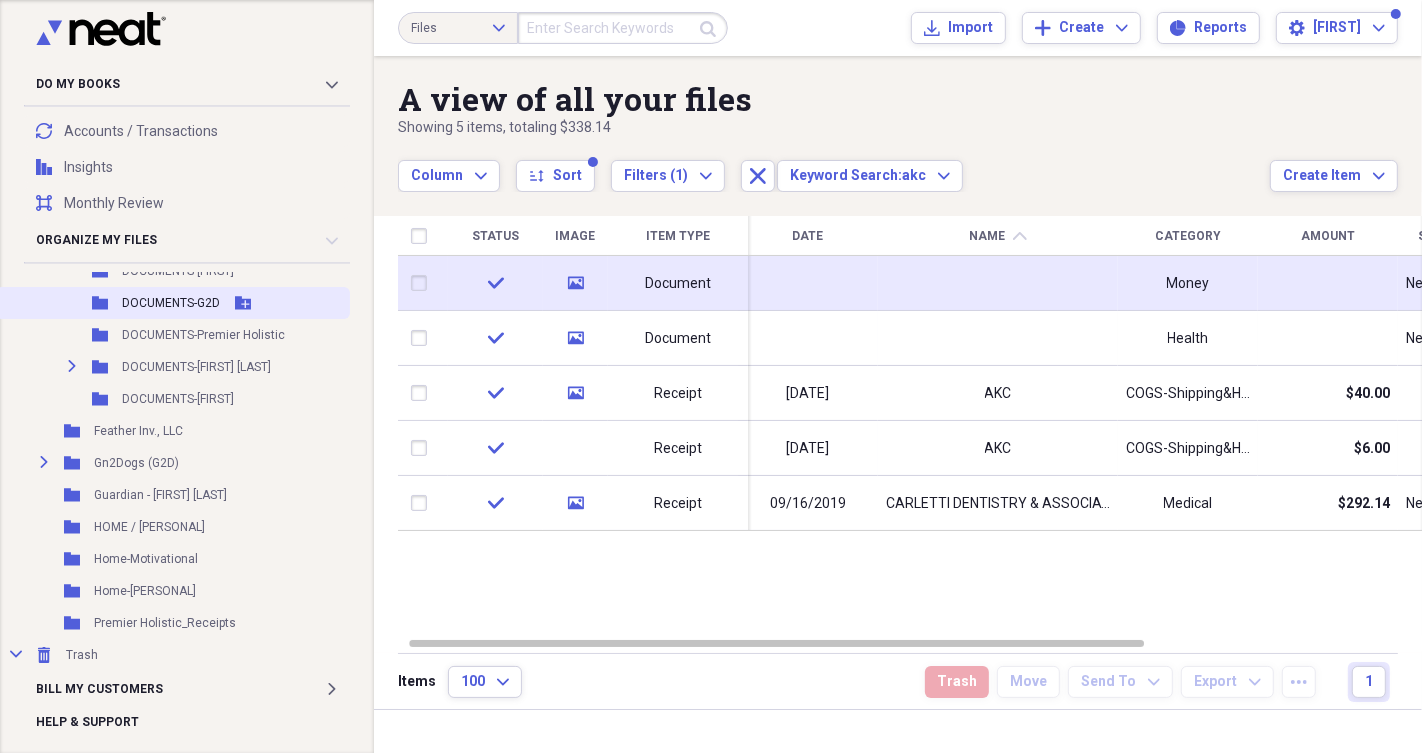 scroll, scrollTop: 267, scrollLeft: 0, axis: vertical 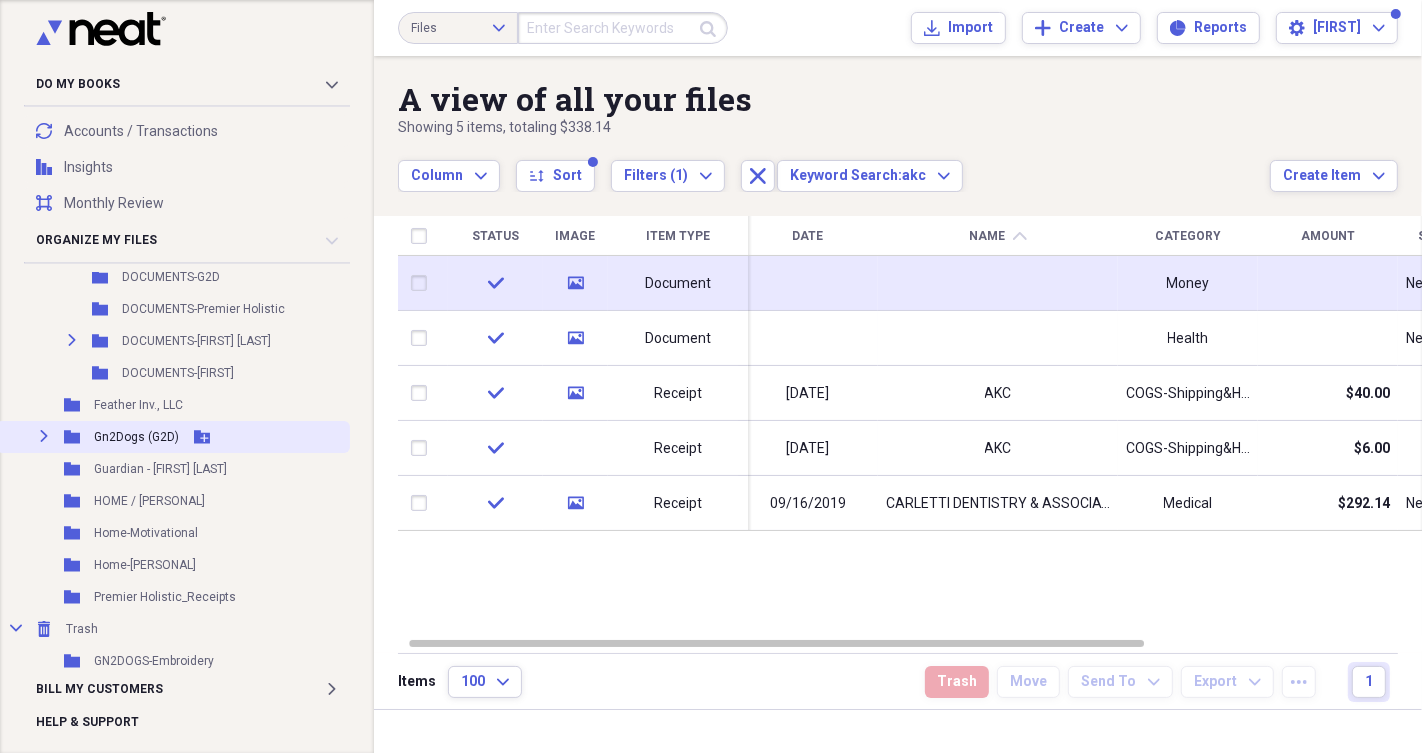 click on "Gn2Dogs (G2D)" at bounding box center (136, 437) 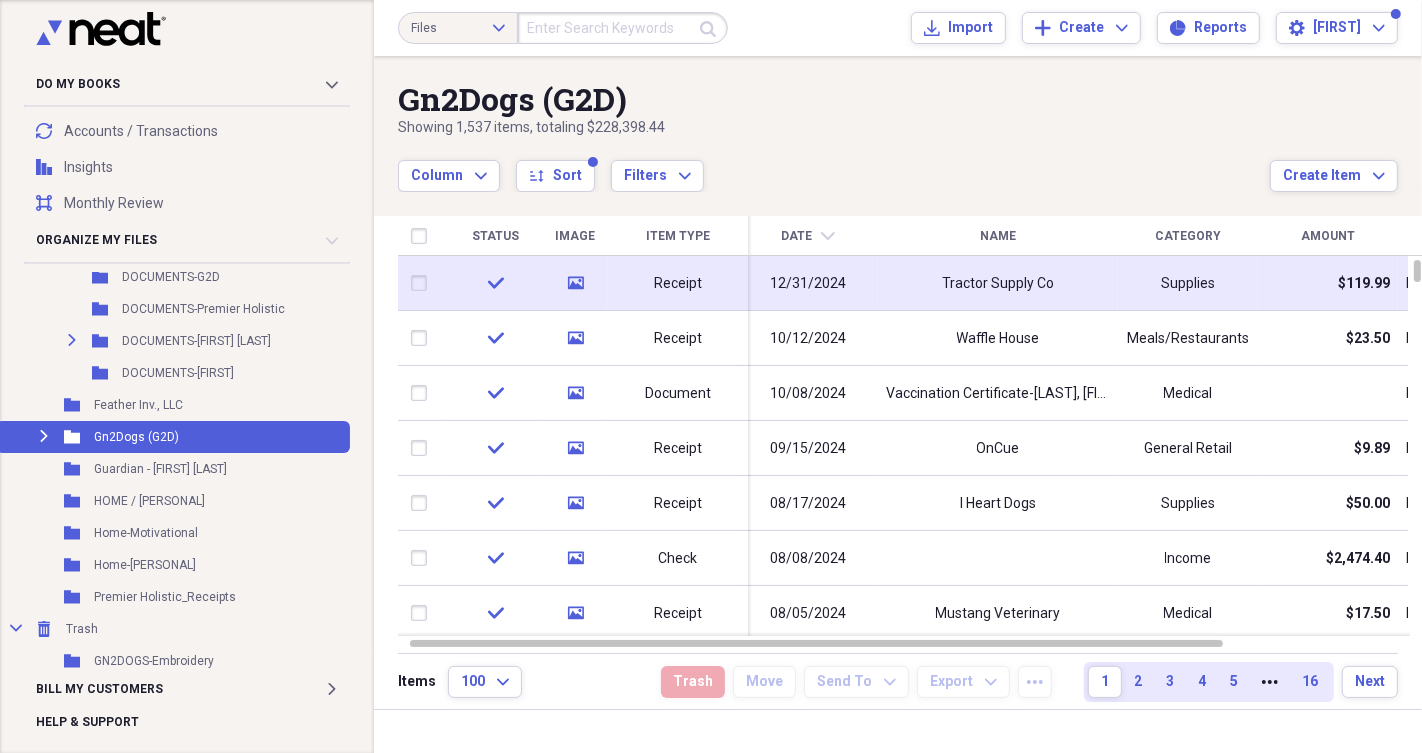 click at bounding box center (623, 28) 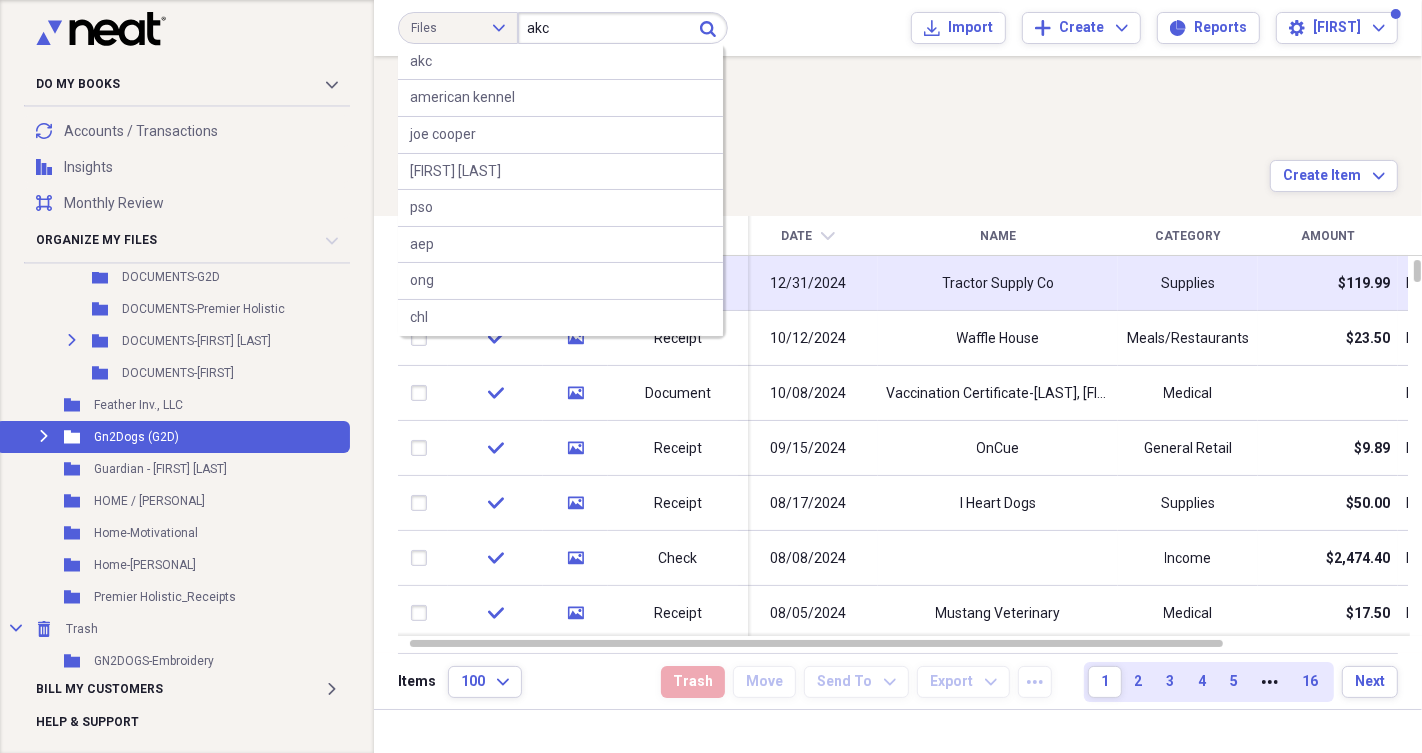type on "akc" 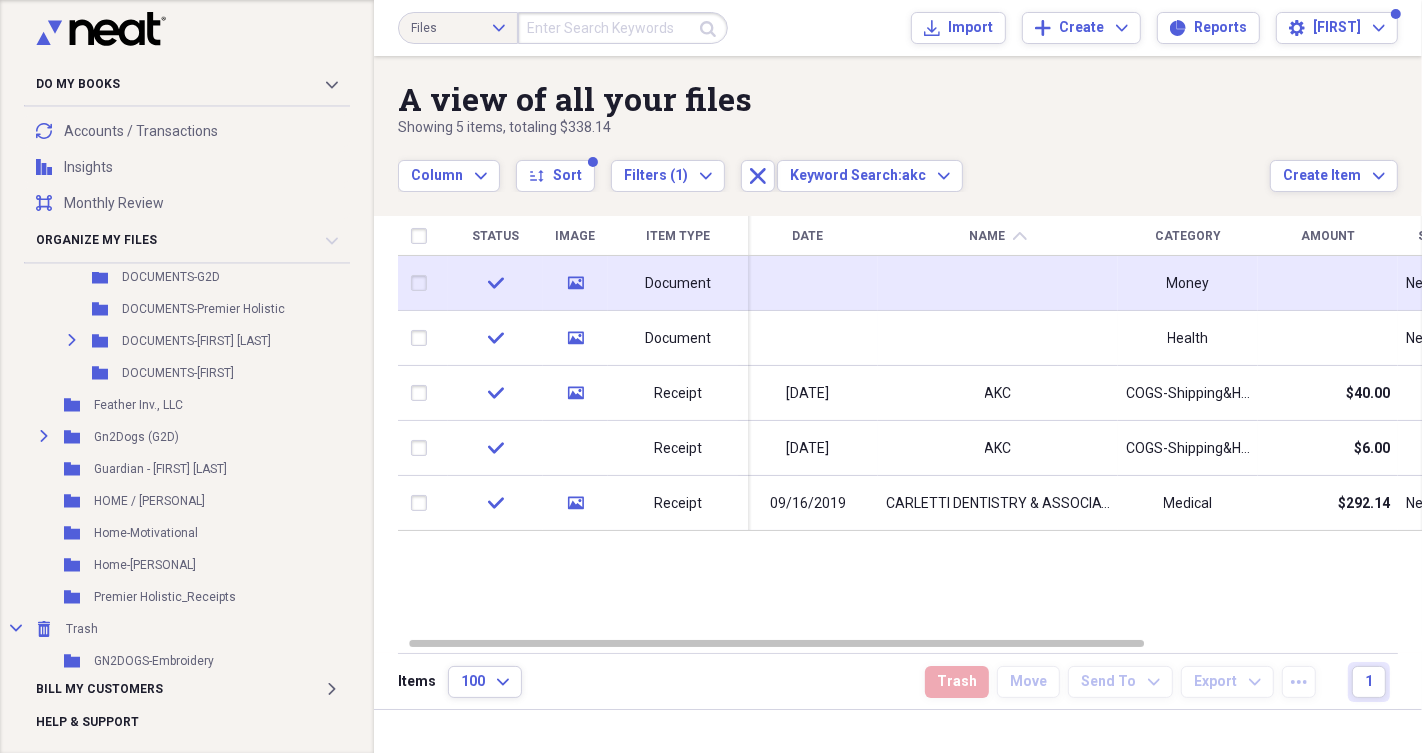 click at bounding box center (623, 28) 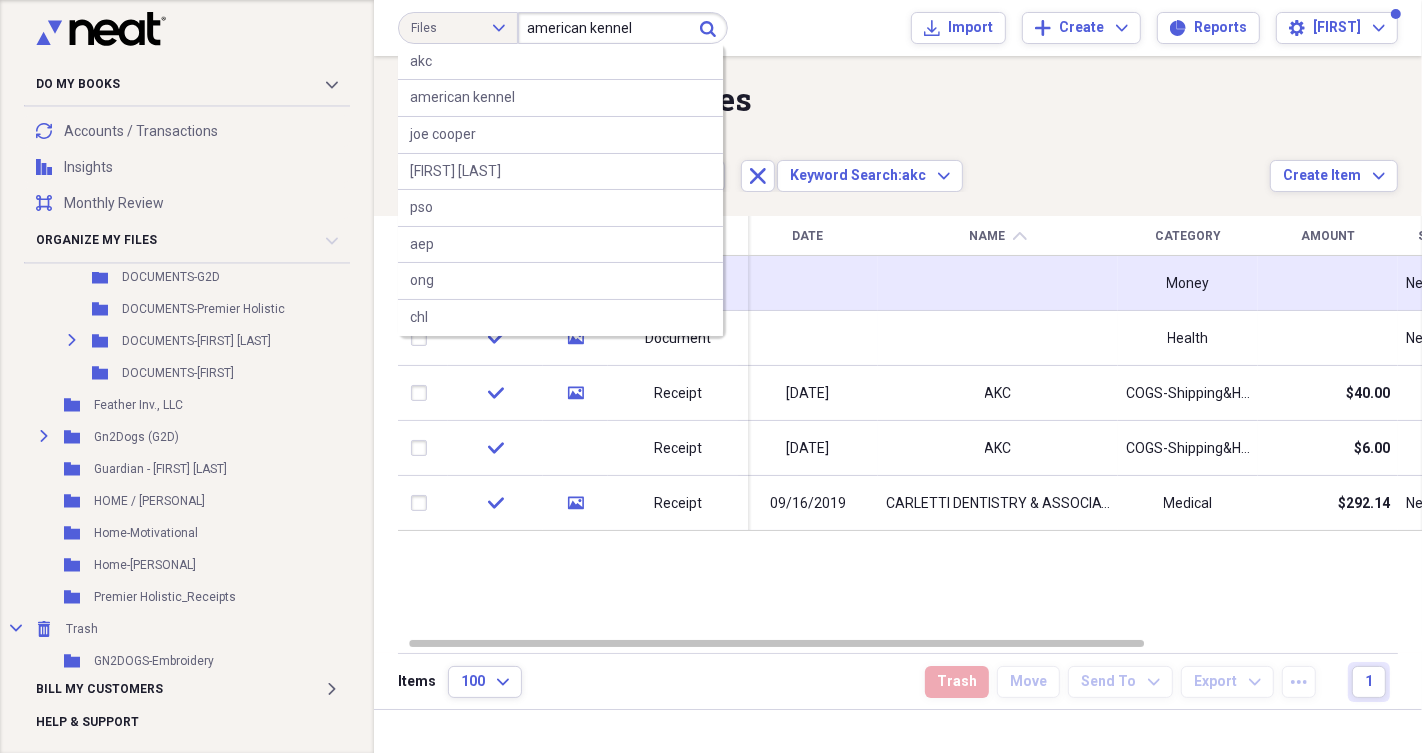type on "american kennel" 